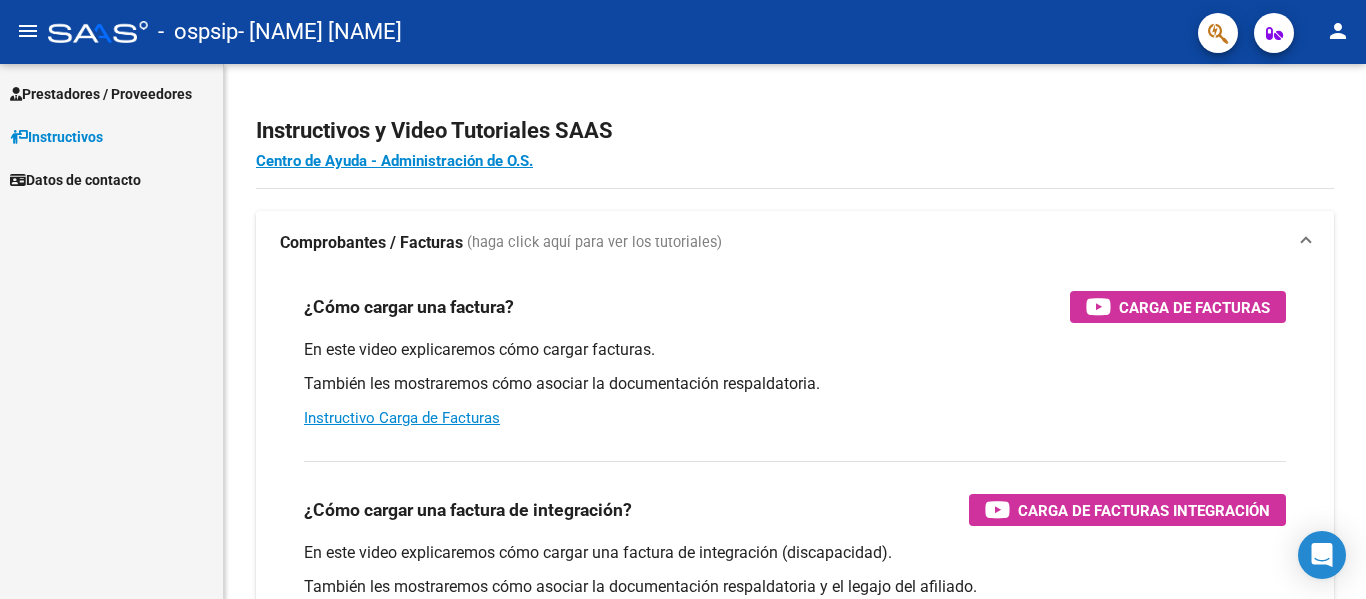 scroll, scrollTop: 0, scrollLeft: 0, axis: both 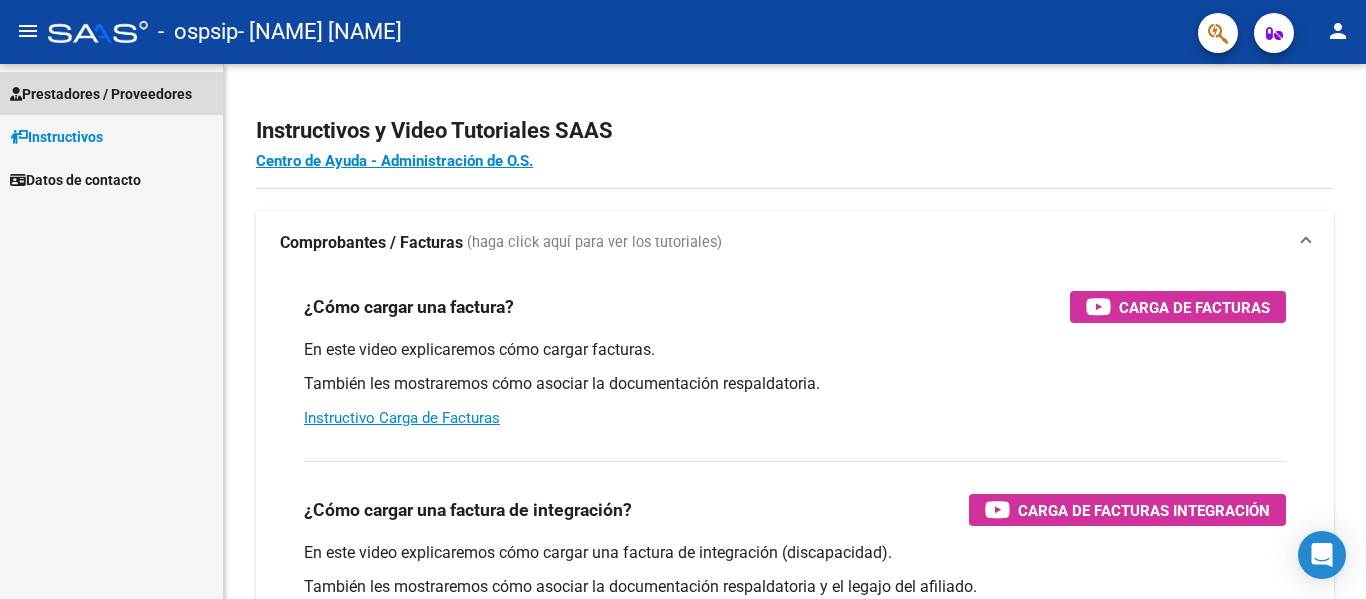 click on "Prestadores / Proveedores" at bounding box center (101, 94) 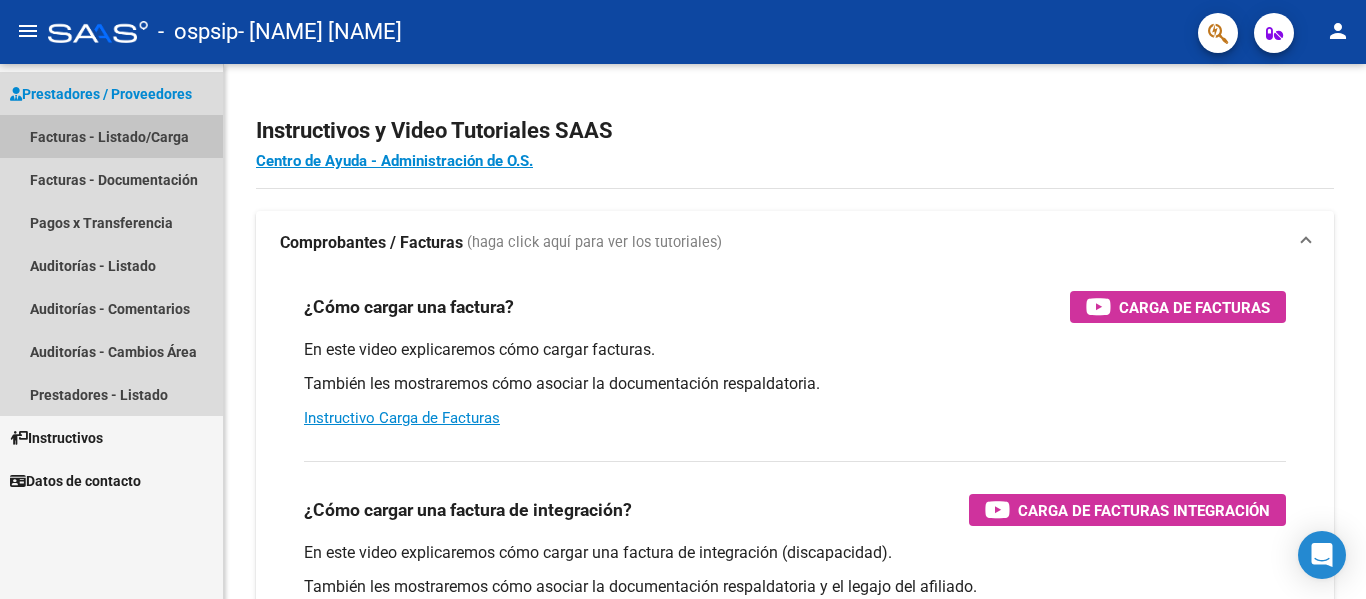 click on "Facturas - Listado/Carga" at bounding box center [111, 136] 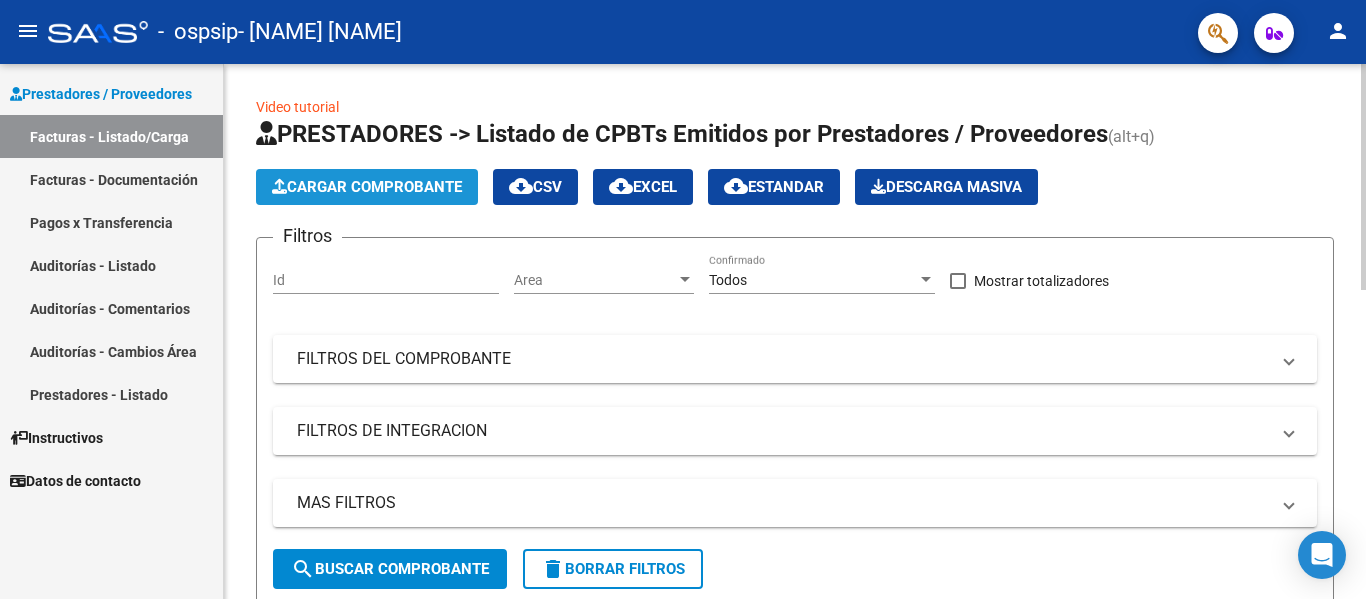 click on "Cargar Comprobante" 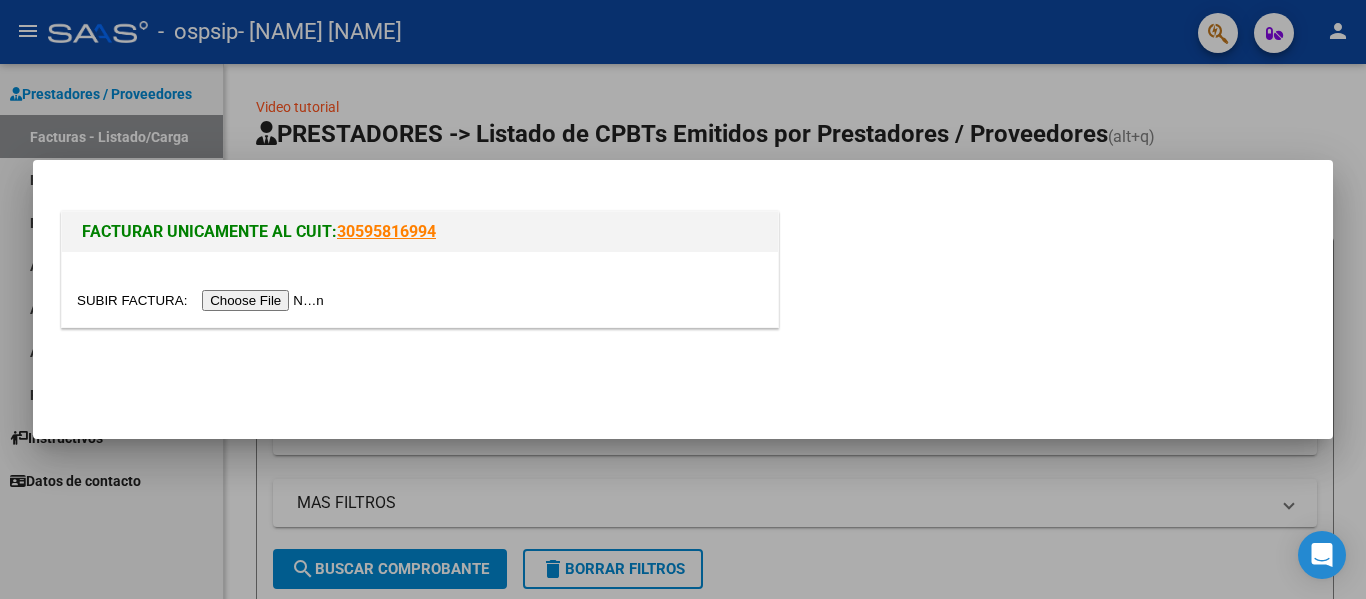 click at bounding box center (203, 300) 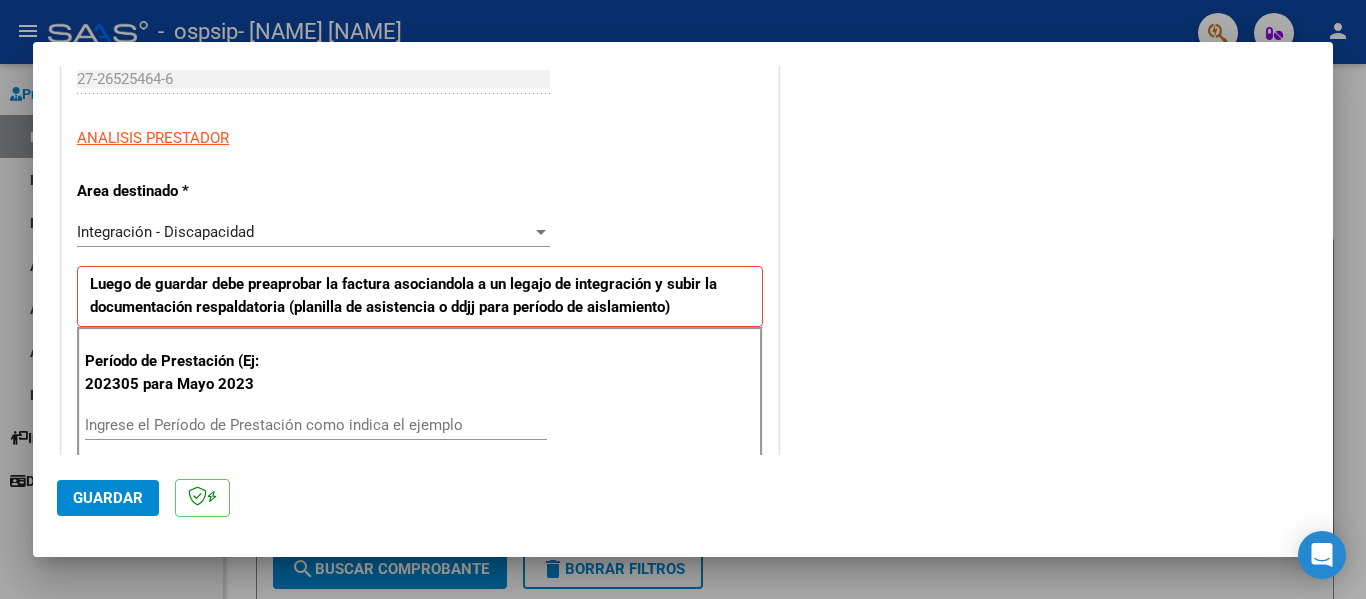 scroll, scrollTop: 360, scrollLeft: 0, axis: vertical 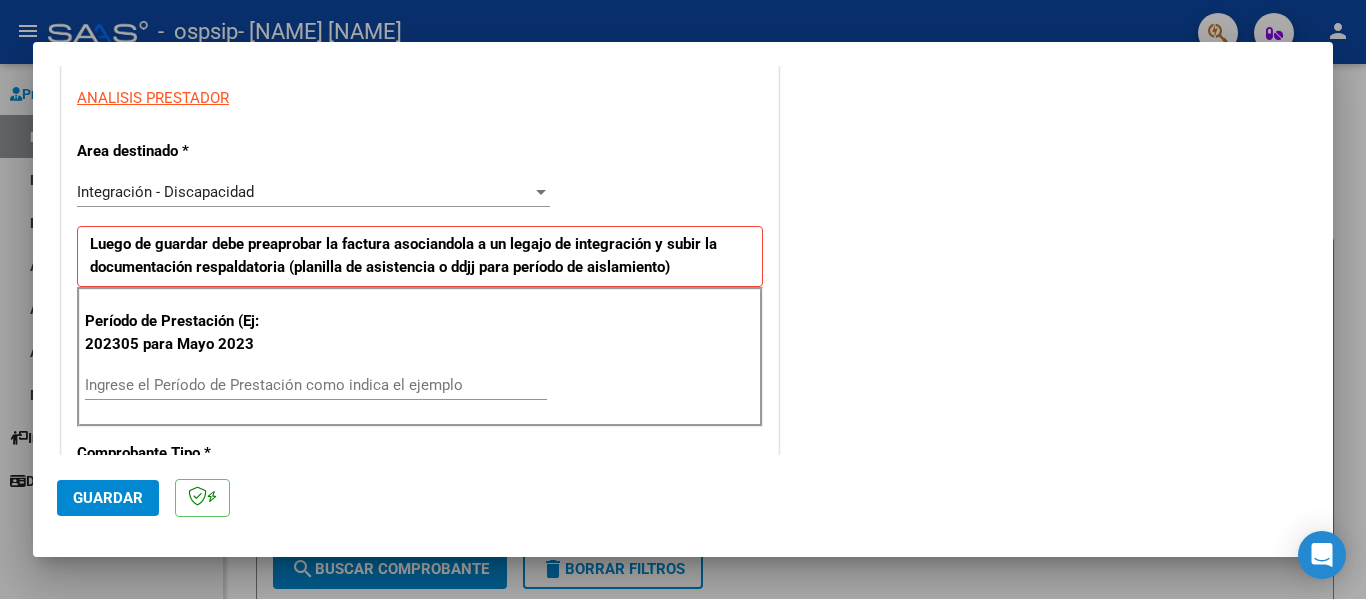 click on "Ingrese el Período de Prestación como indica el ejemplo" at bounding box center (316, 385) 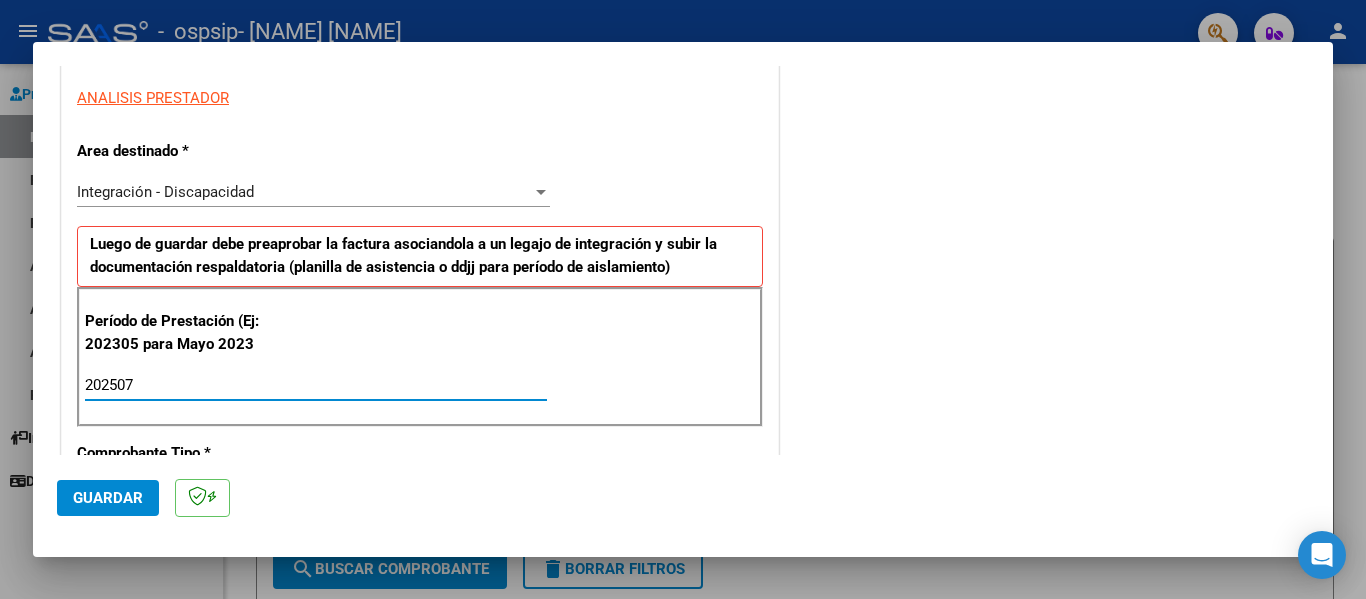 type on "202507" 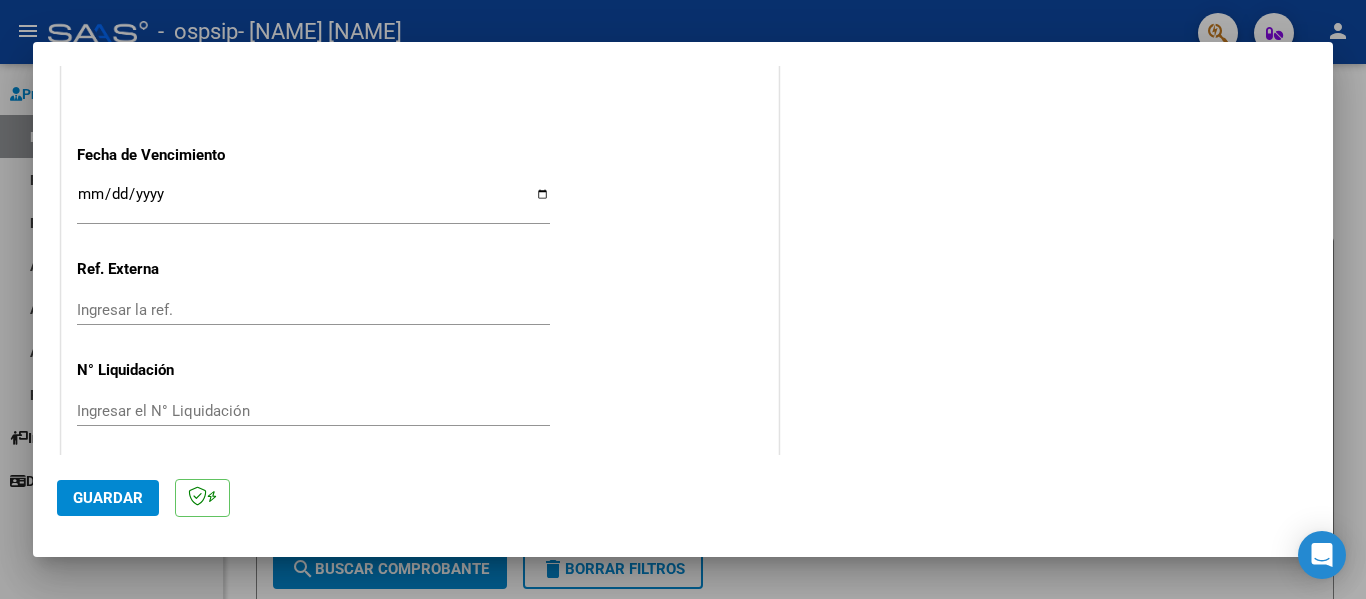 scroll, scrollTop: 1333, scrollLeft: 0, axis: vertical 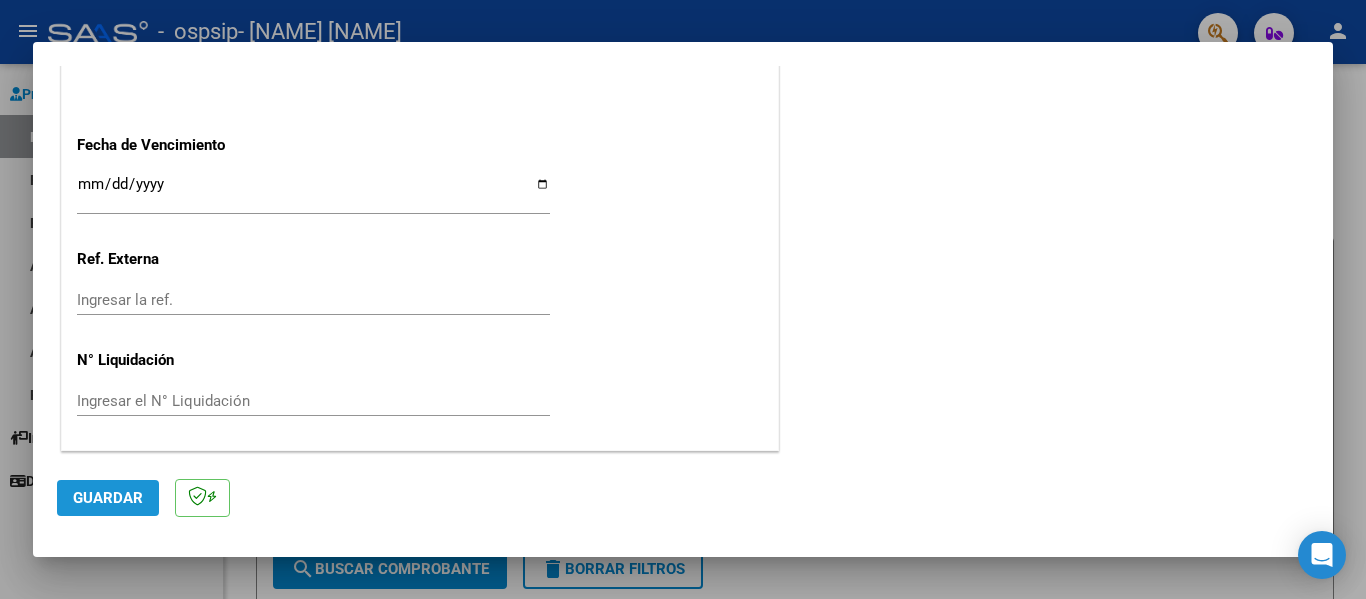 click on "Guardar" 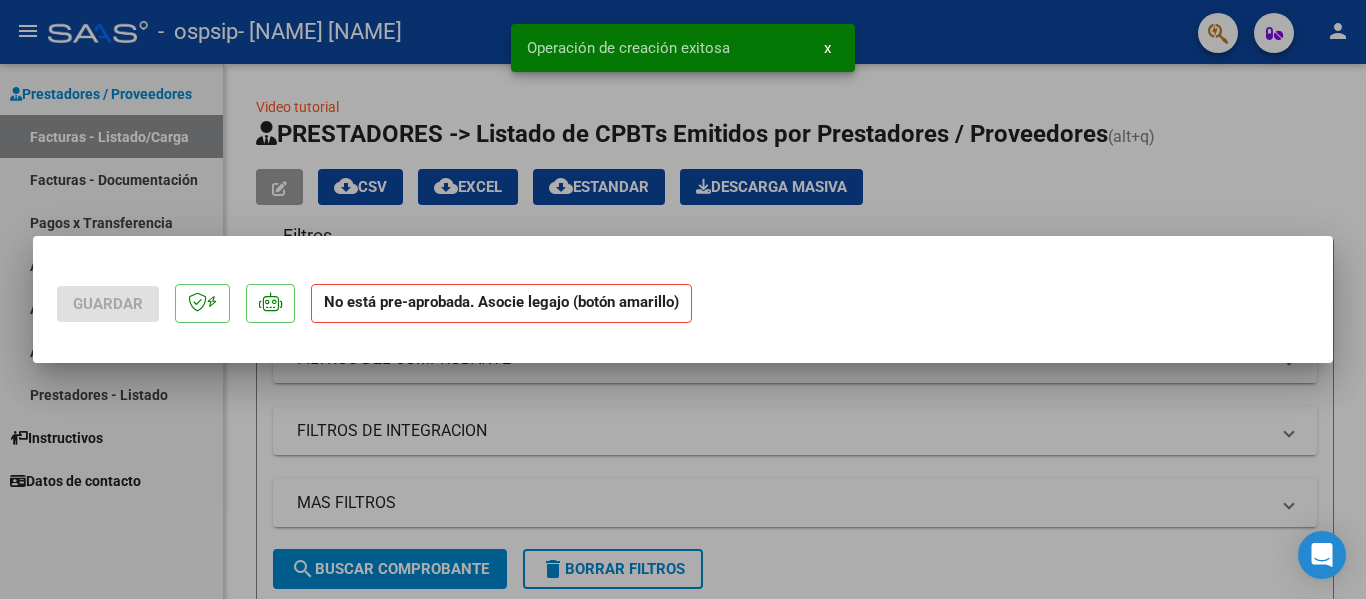 scroll, scrollTop: 0, scrollLeft: 0, axis: both 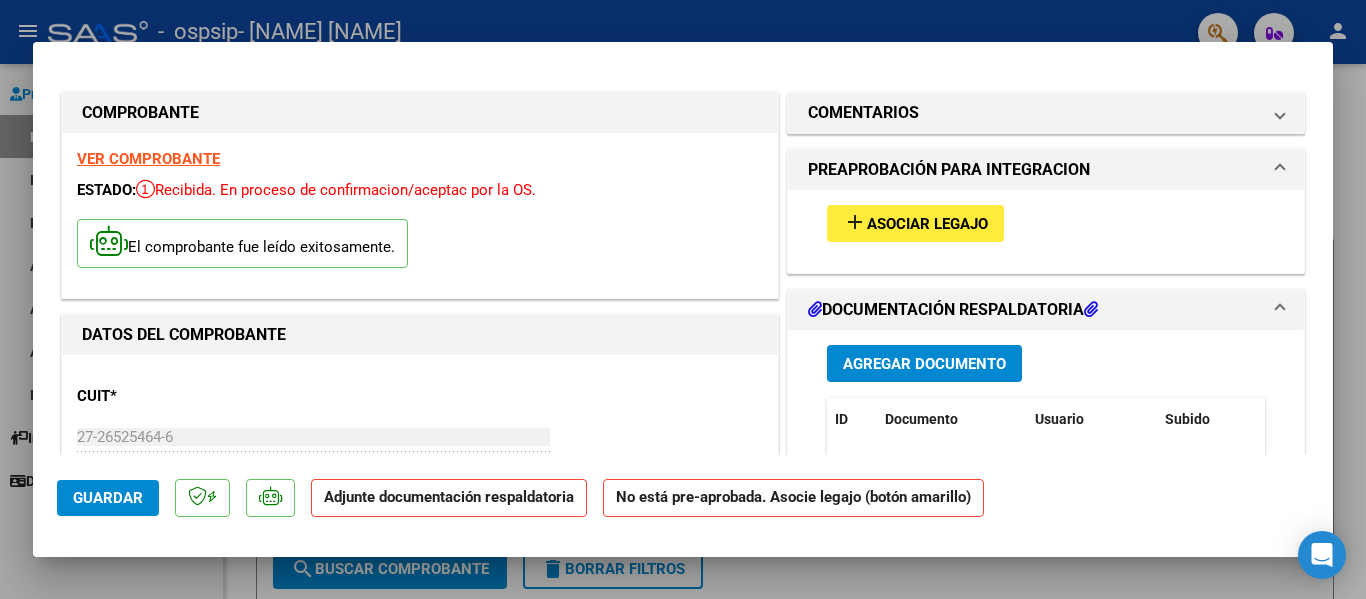 click on "Asociar Legajo" at bounding box center (927, 224) 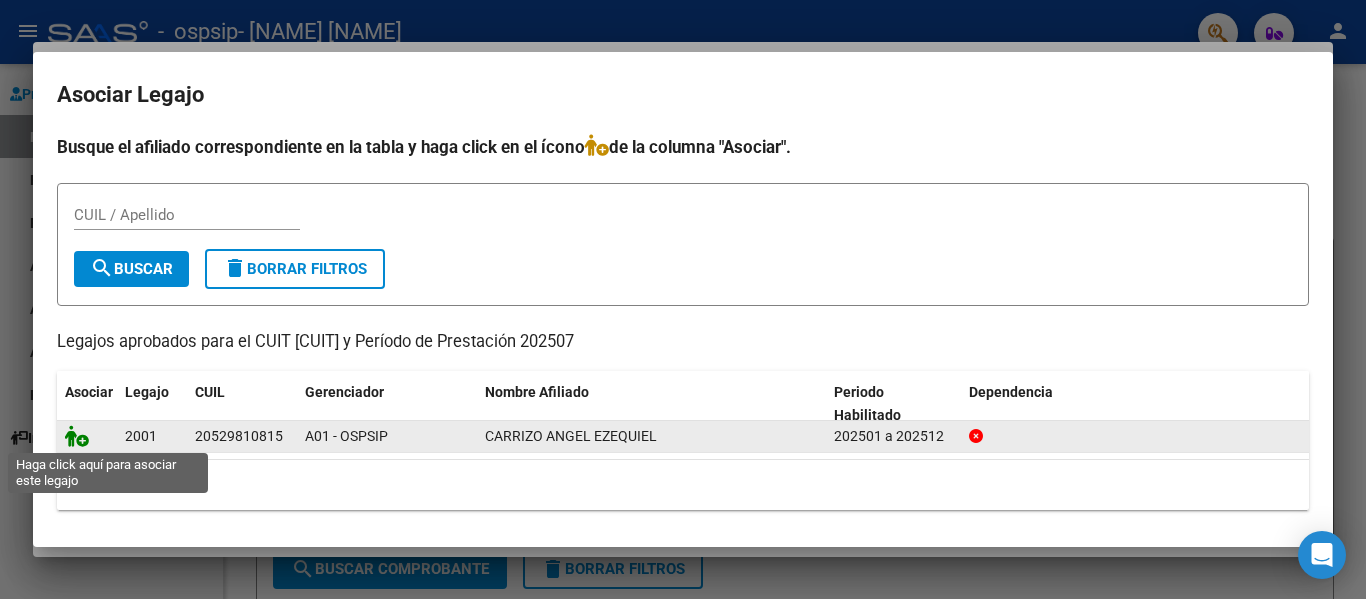click 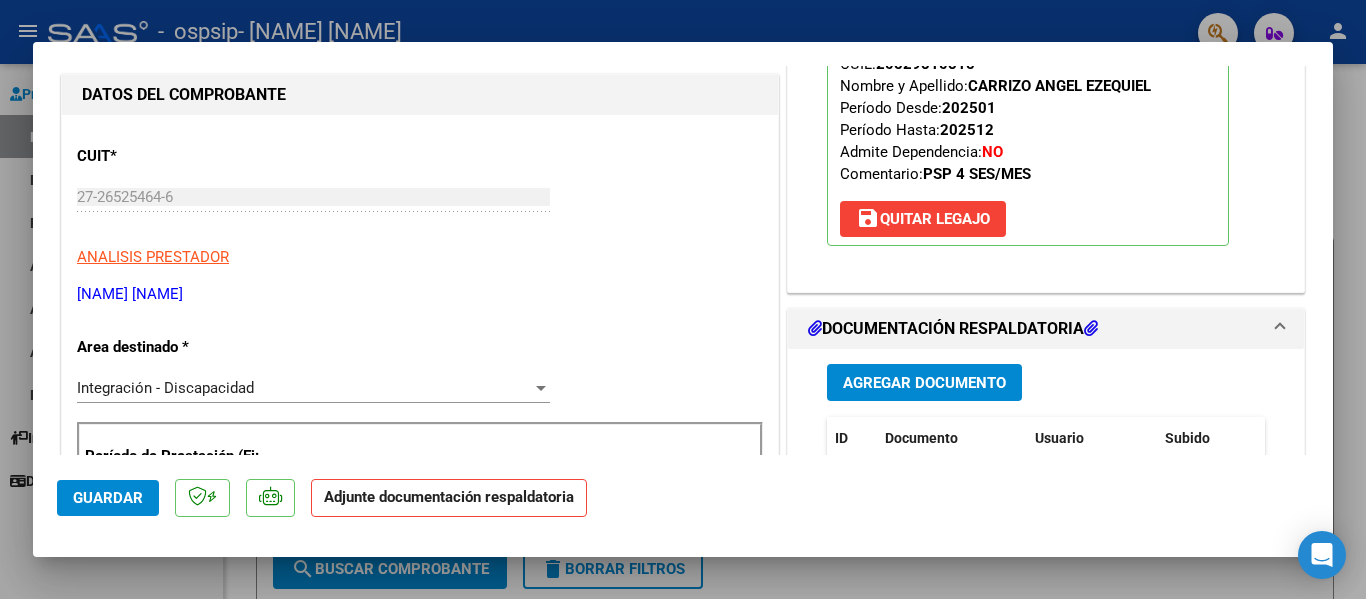 scroll, scrollTop: 280, scrollLeft: 0, axis: vertical 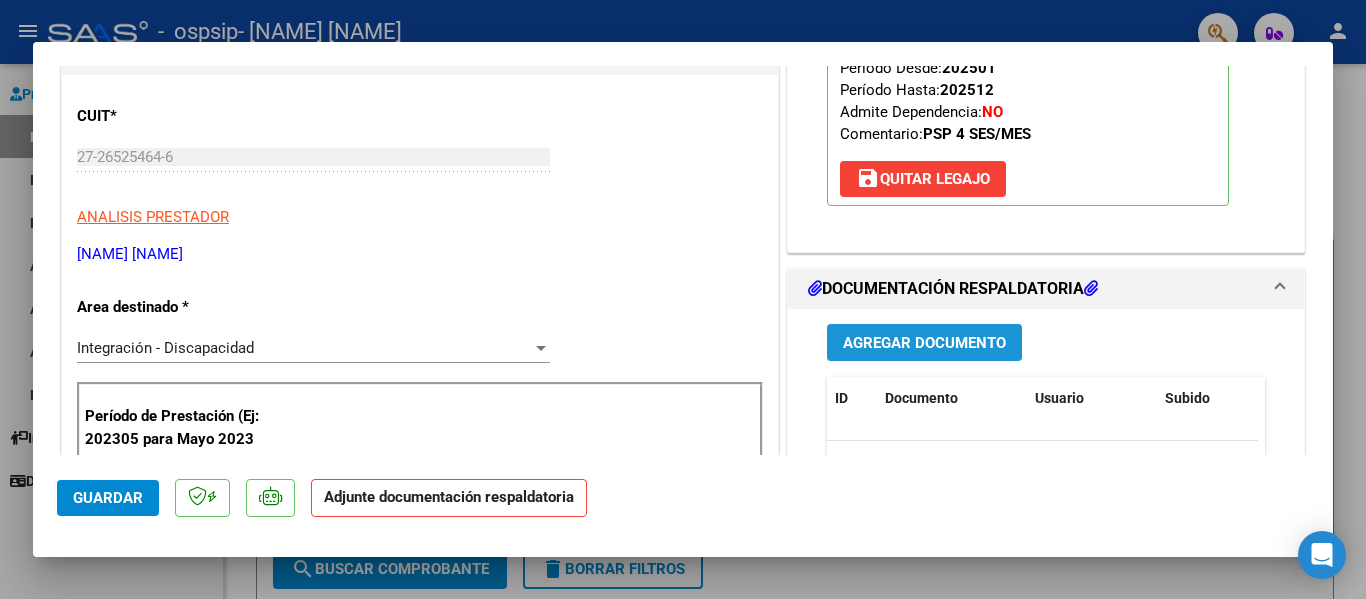 click on "Agregar Documento" at bounding box center (924, 343) 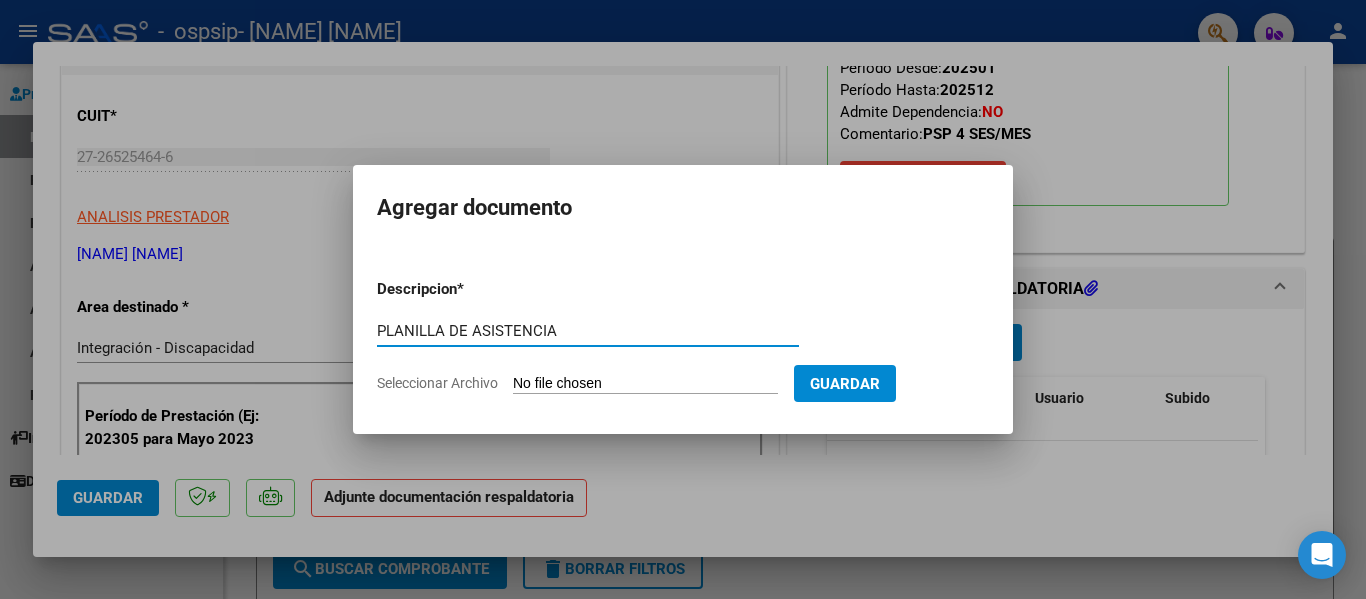 type on "PLANILLA DE ASISTENCIA" 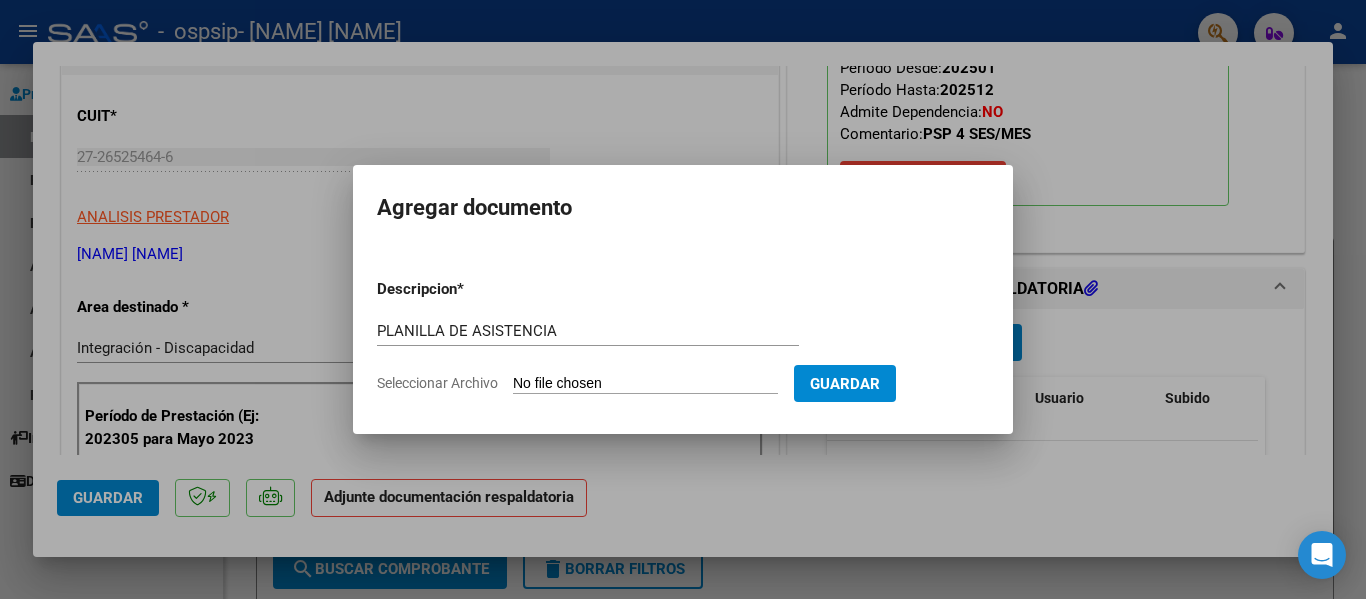 click on "Seleccionar Archivo" at bounding box center [645, 384] 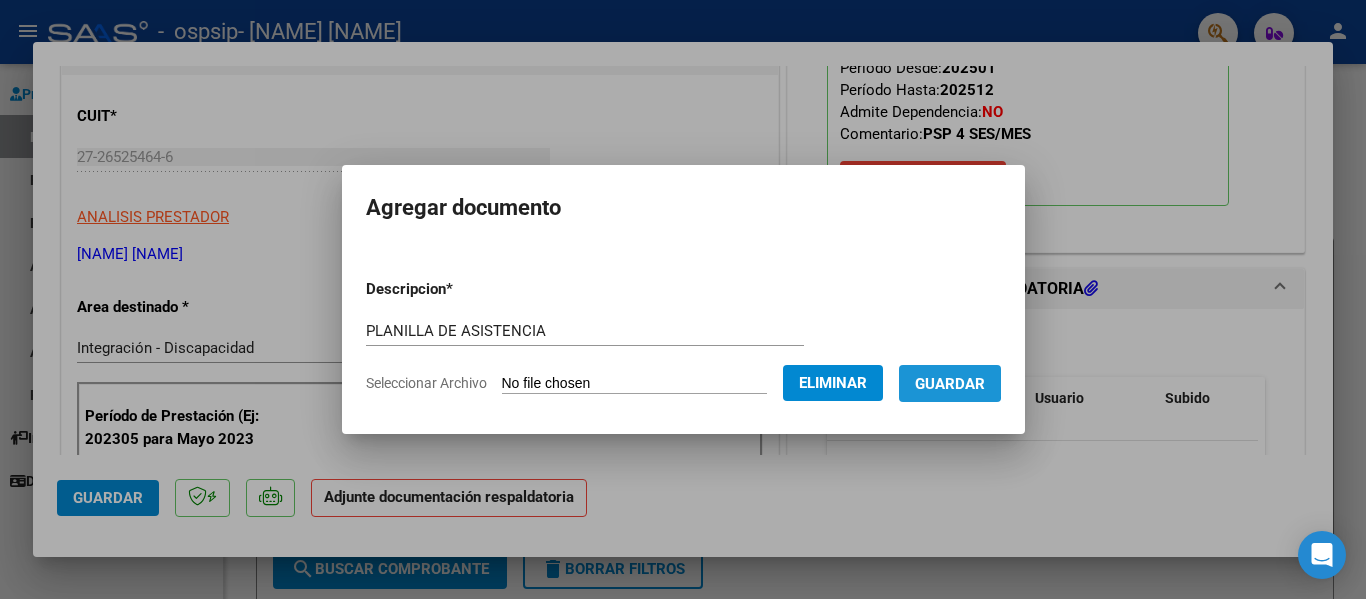 click on "Guardar" at bounding box center [950, 384] 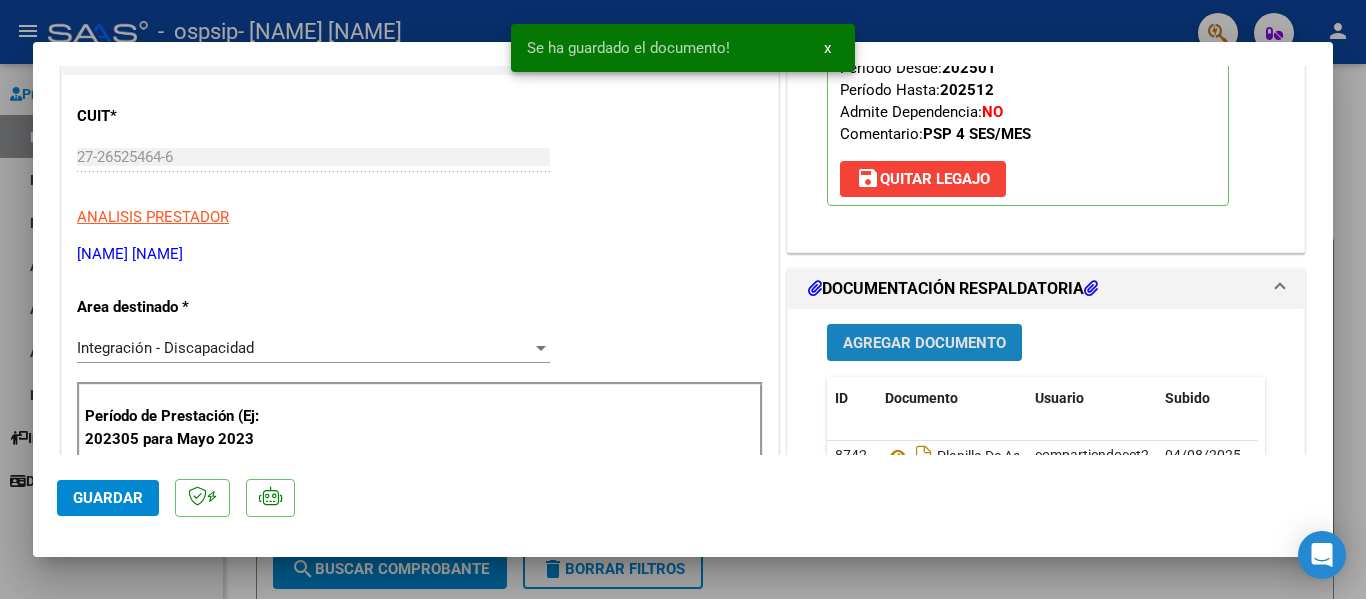 click on "Agregar Documento" at bounding box center [924, 343] 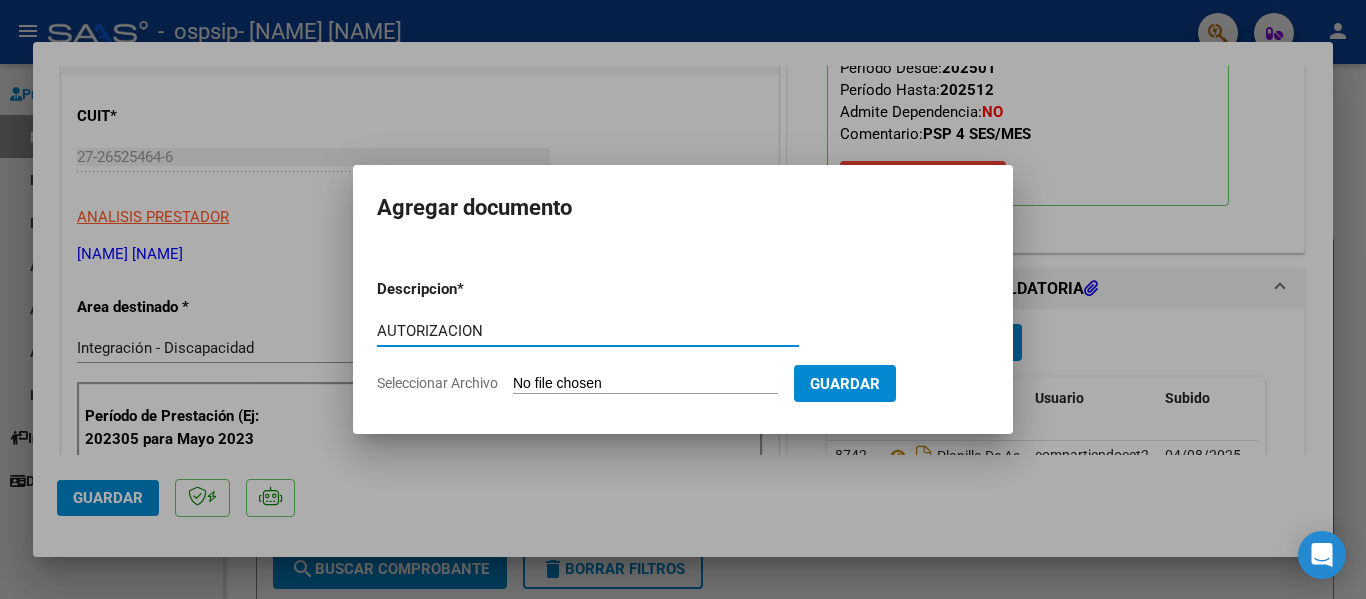 type on "AUTORIZACION" 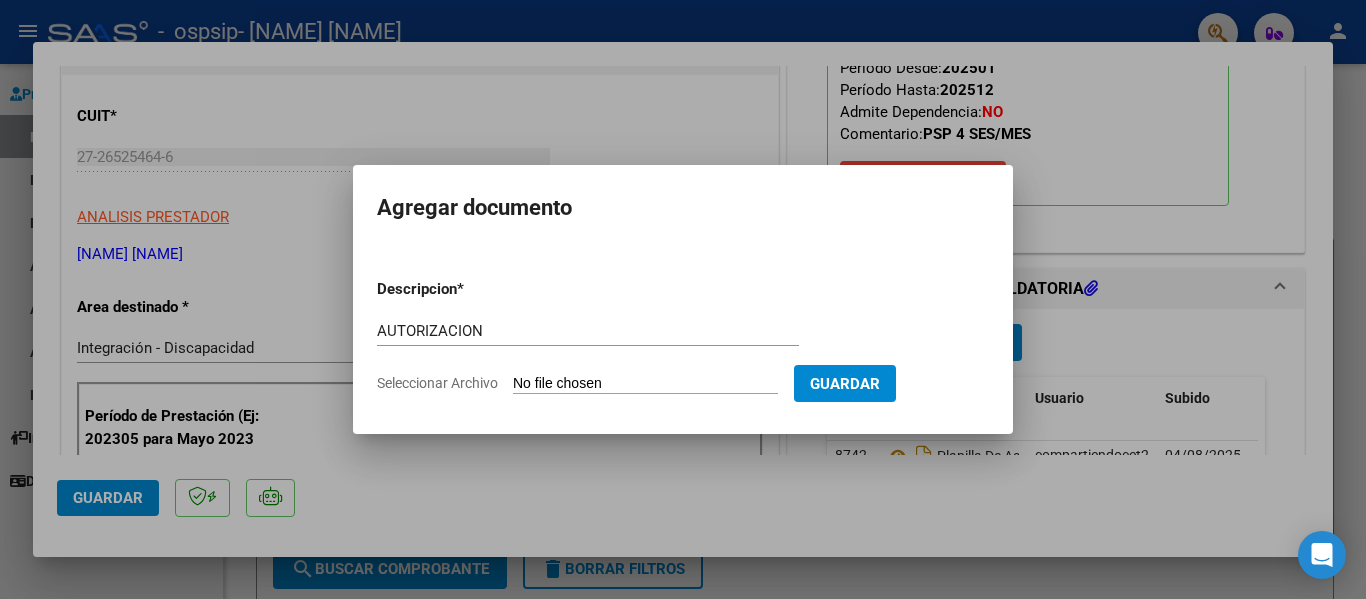 click on "Seleccionar Archivo" at bounding box center (645, 384) 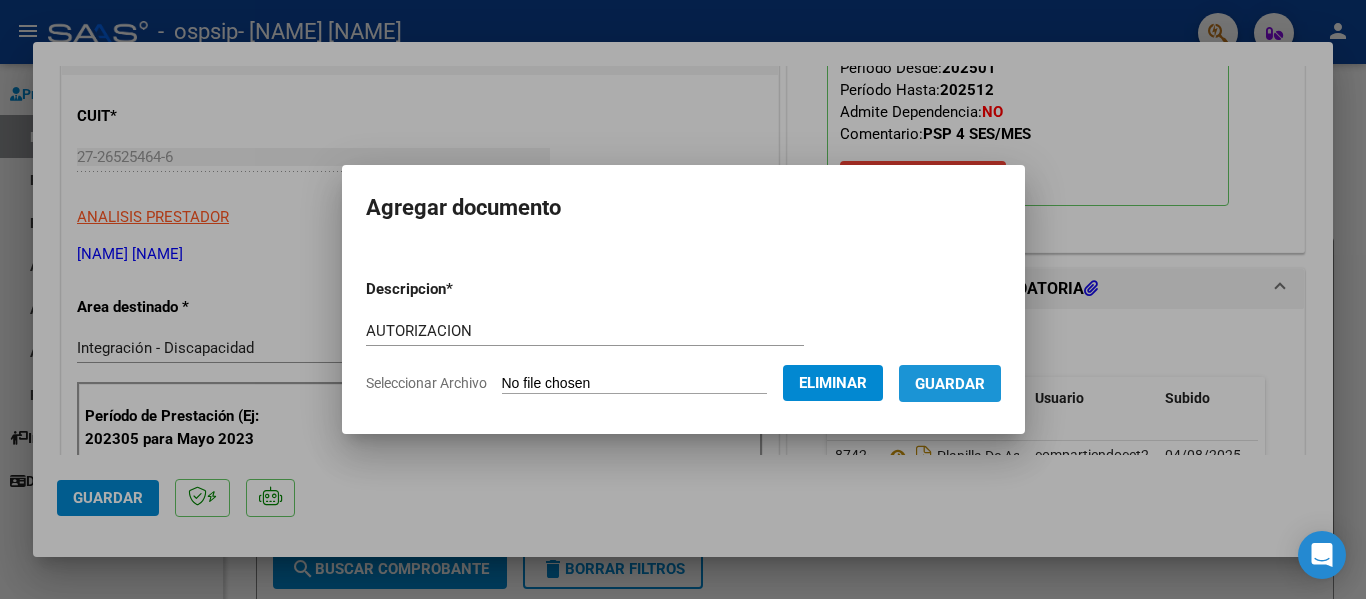 click on "Guardar" at bounding box center [950, 384] 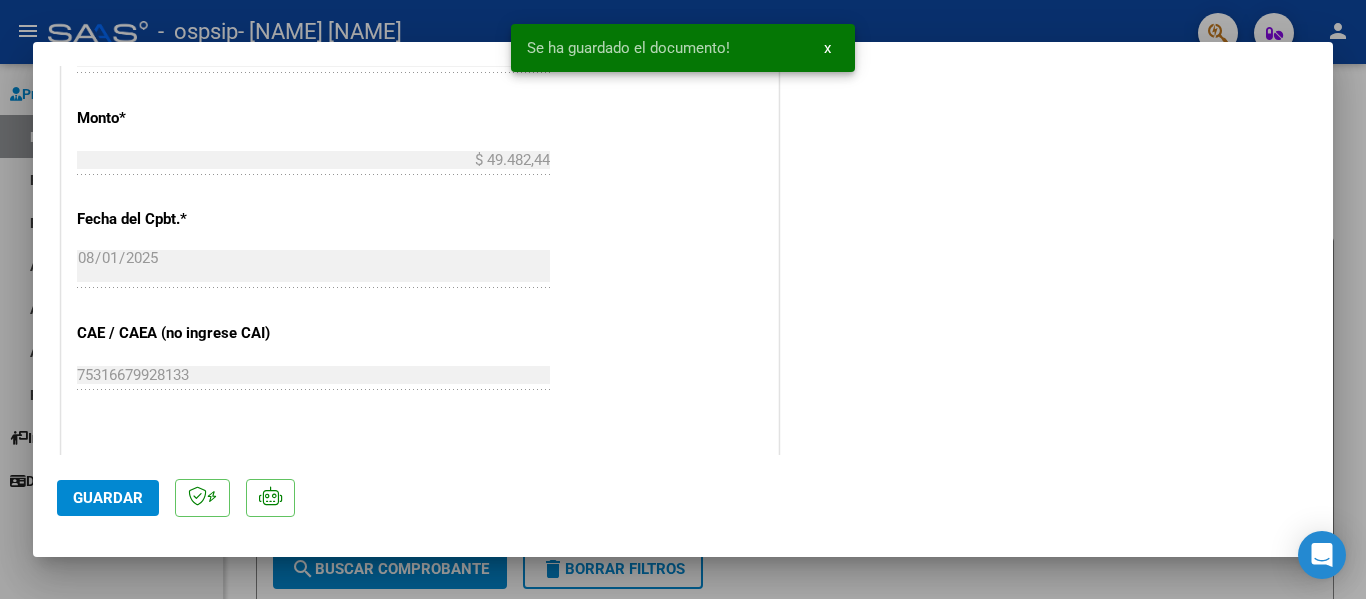 scroll, scrollTop: 1106, scrollLeft: 0, axis: vertical 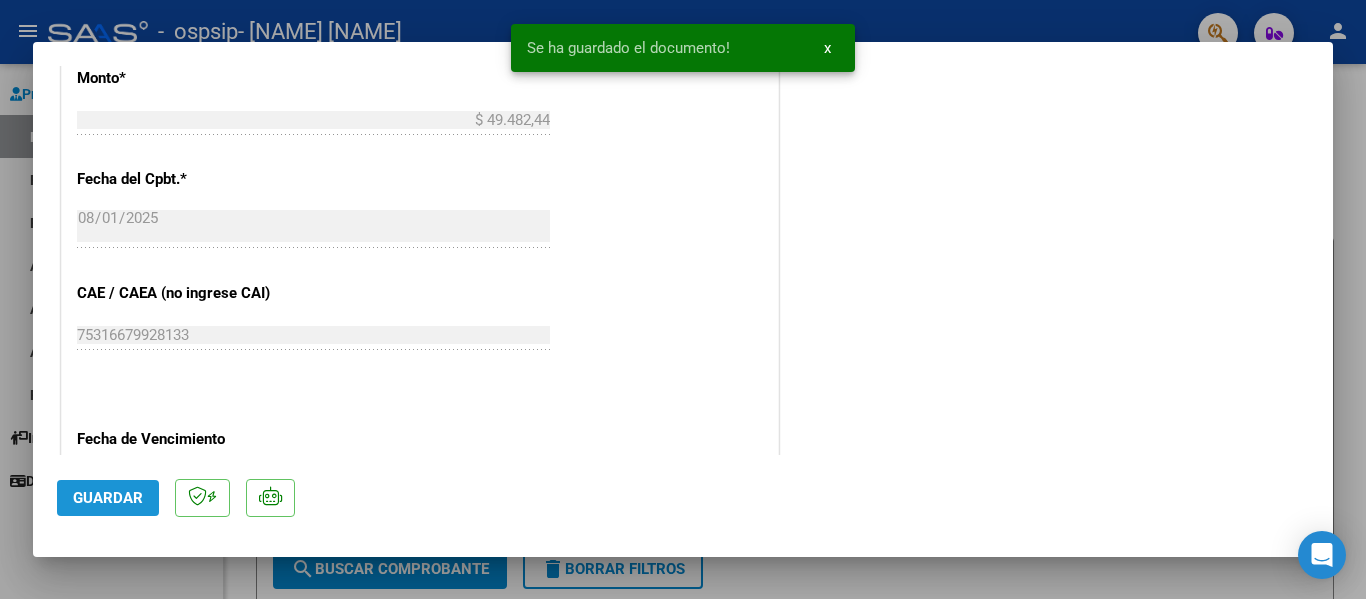 click on "Guardar" 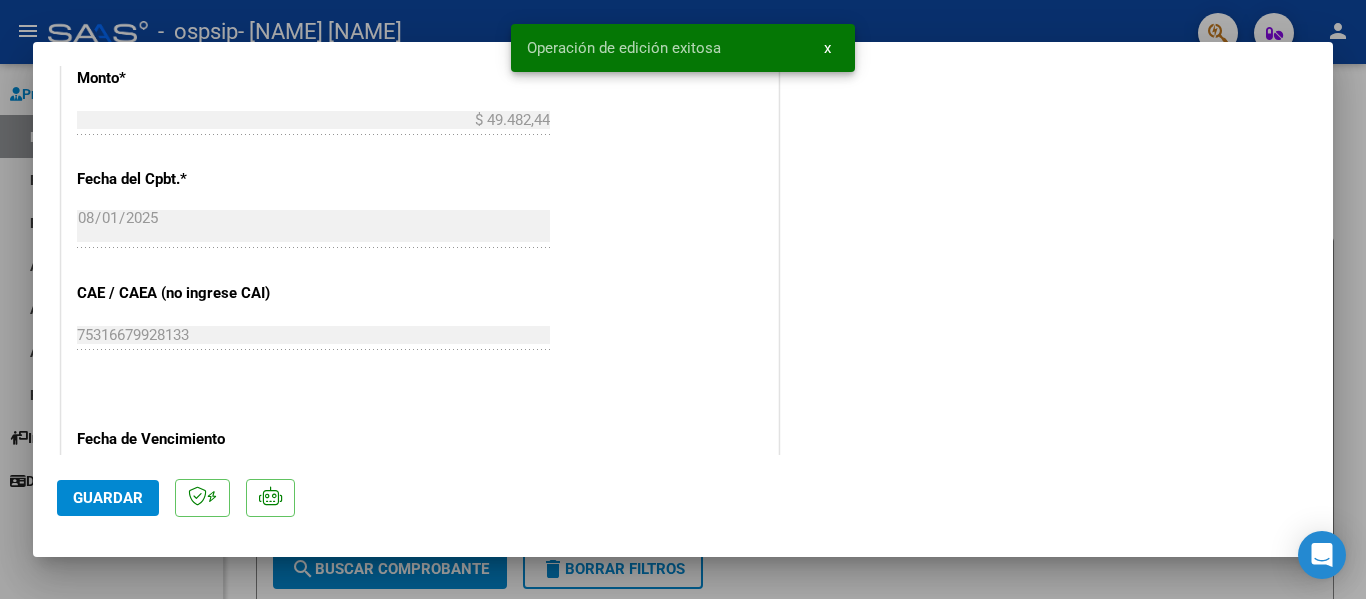 click at bounding box center [683, 299] 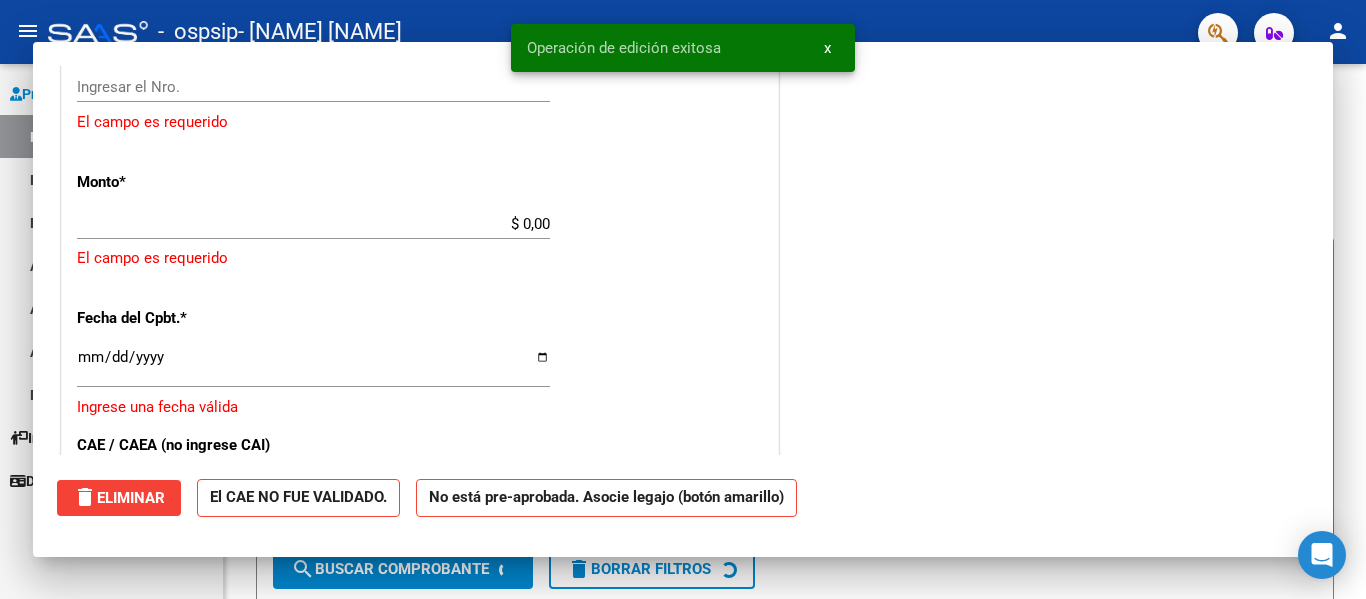 scroll, scrollTop: 0, scrollLeft: 0, axis: both 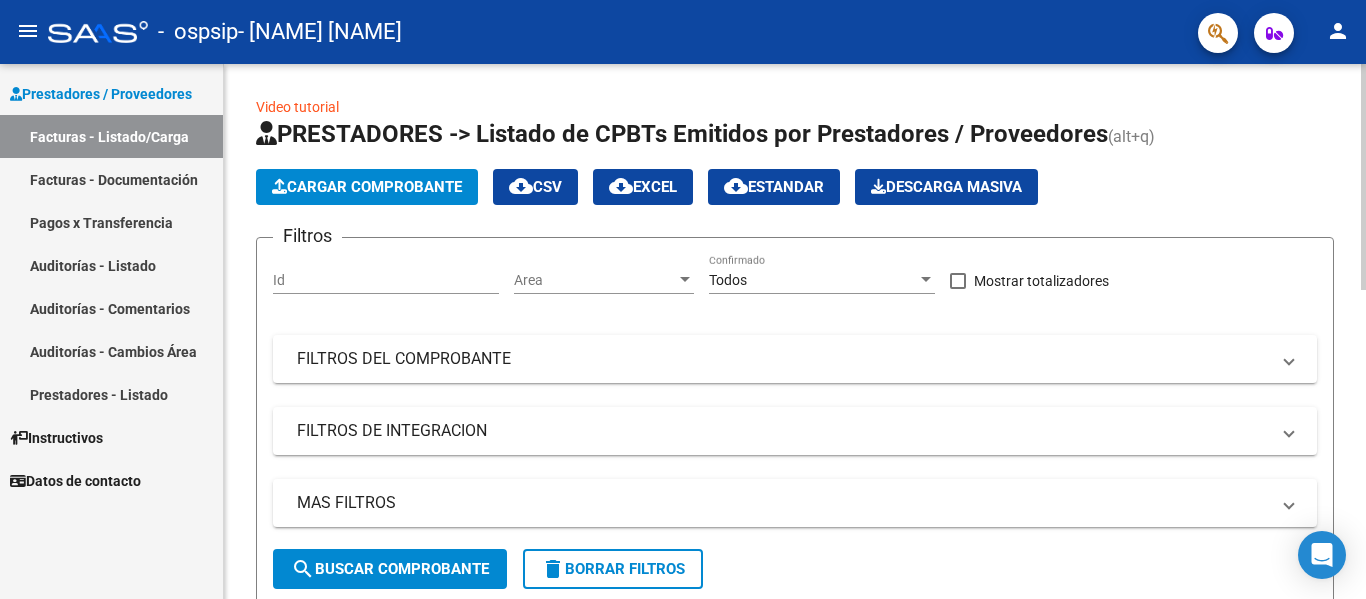 click on "PRESTADORES -> Listado de CPBTs Emitidos por Prestadores / Proveedores (alt+q)" 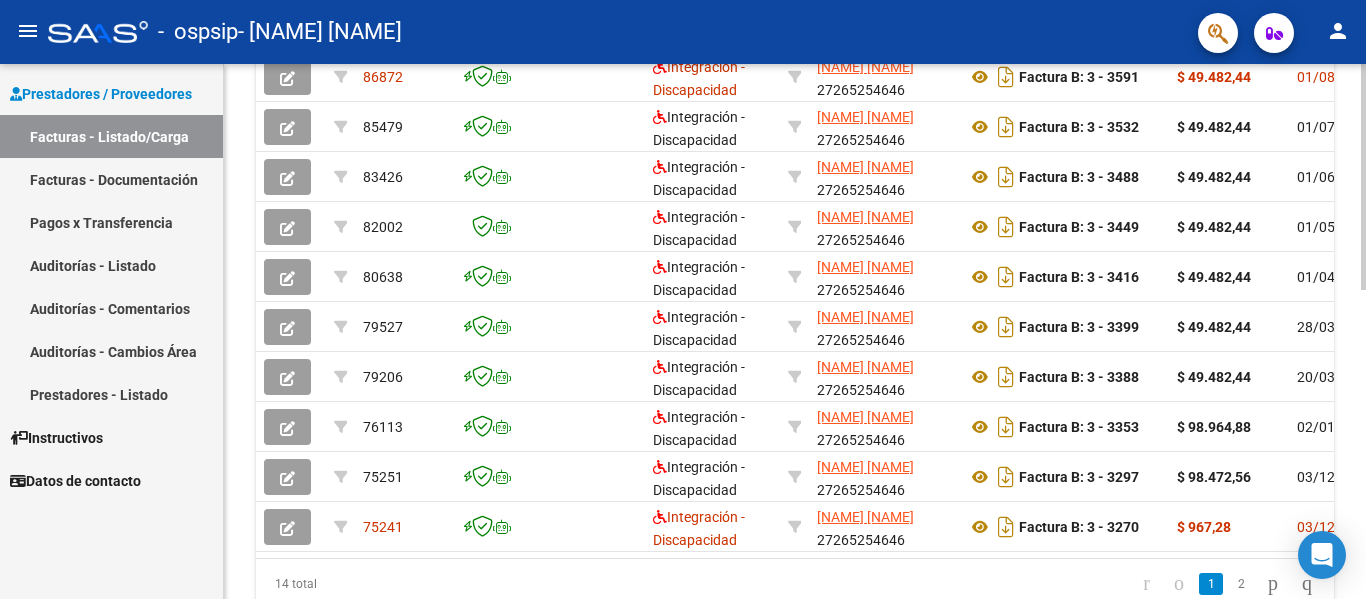 scroll, scrollTop: 680, scrollLeft: 0, axis: vertical 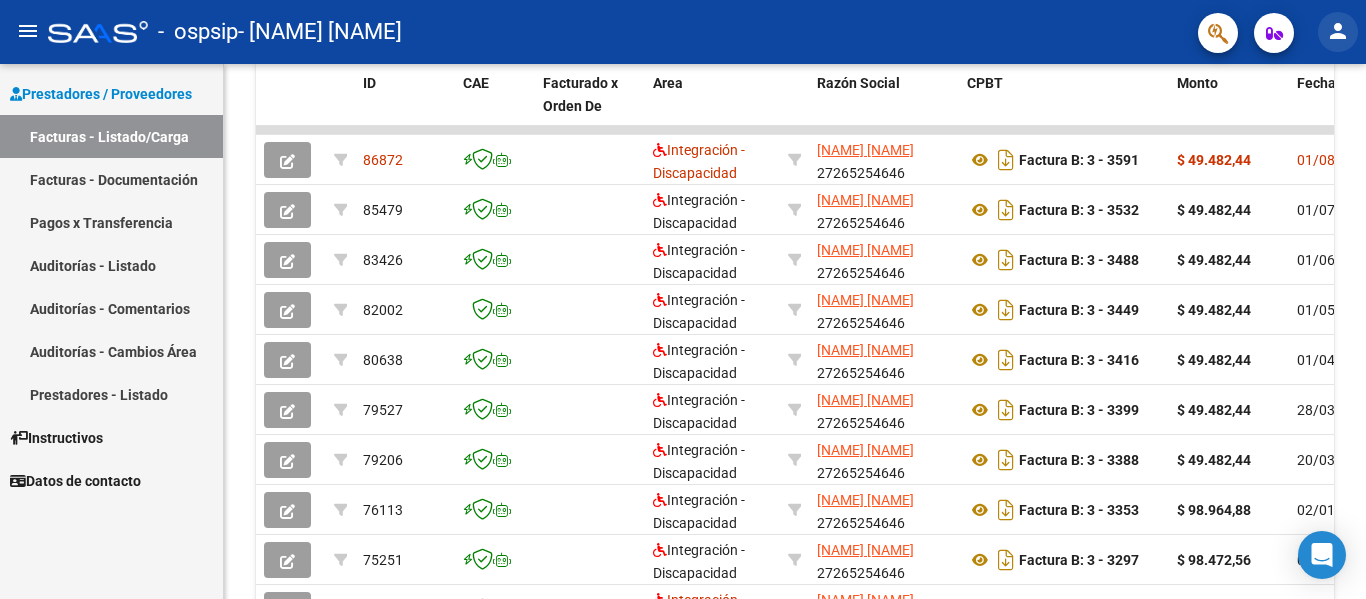 click on "person" 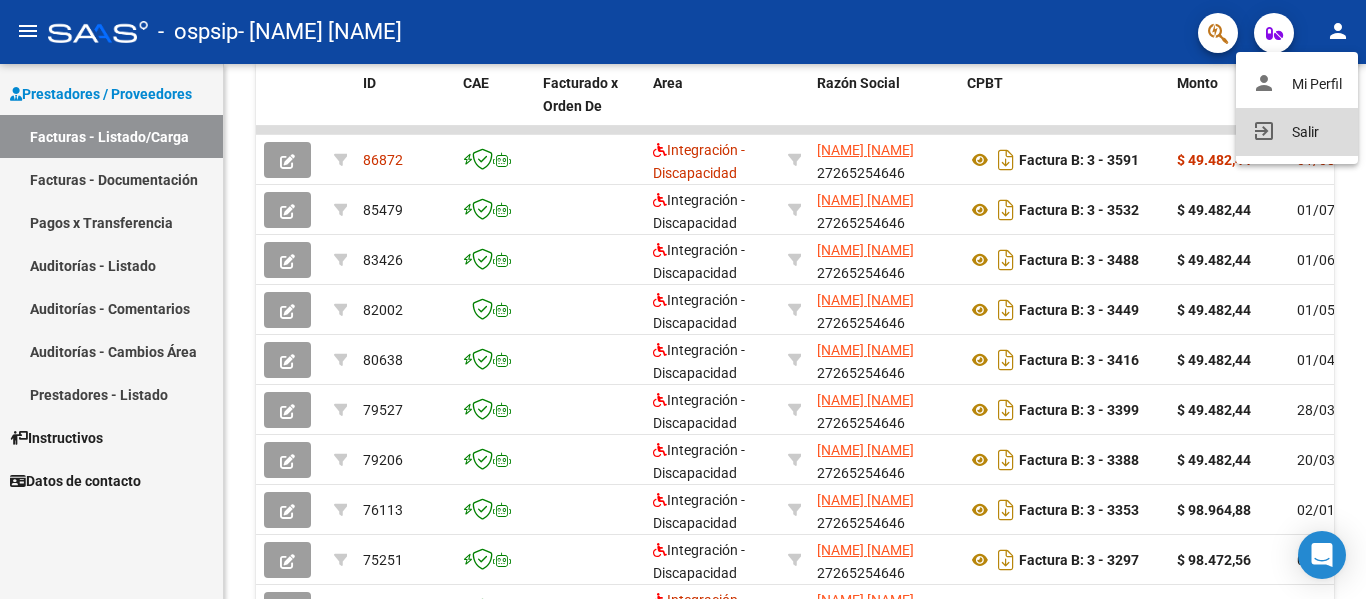 click on "exit_to_app  Salir" at bounding box center (1297, 132) 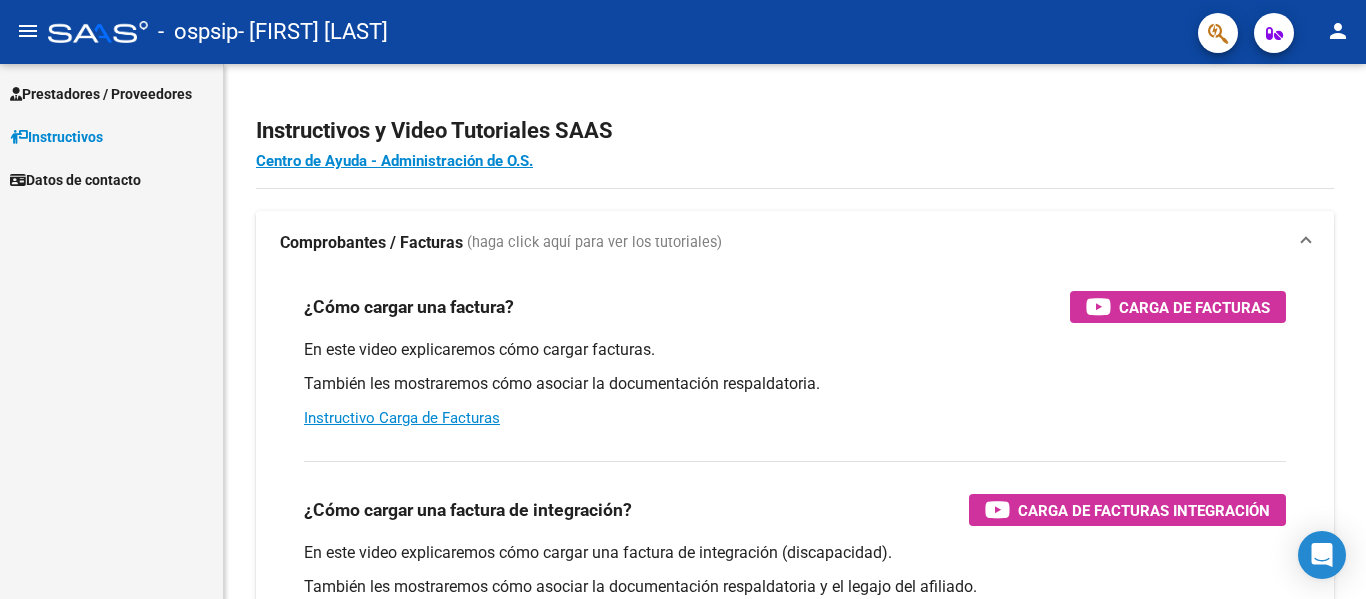 scroll, scrollTop: 0, scrollLeft: 0, axis: both 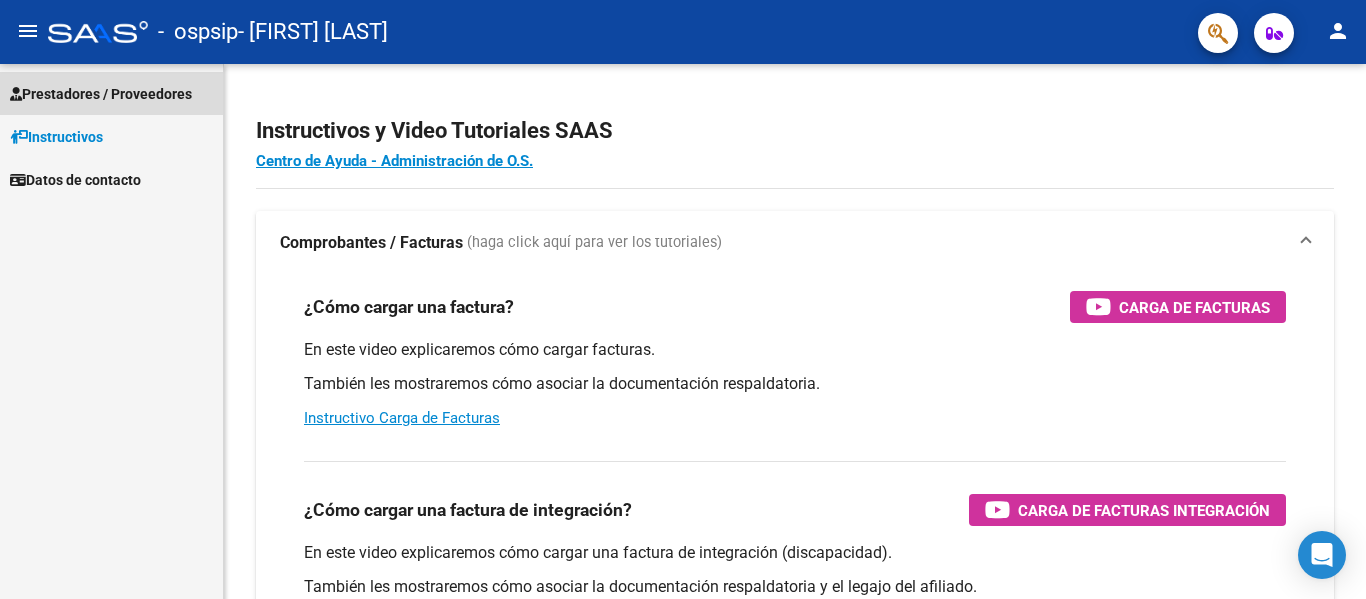click on "Prestadores / Proveedores" at bounding box center [101, 94] 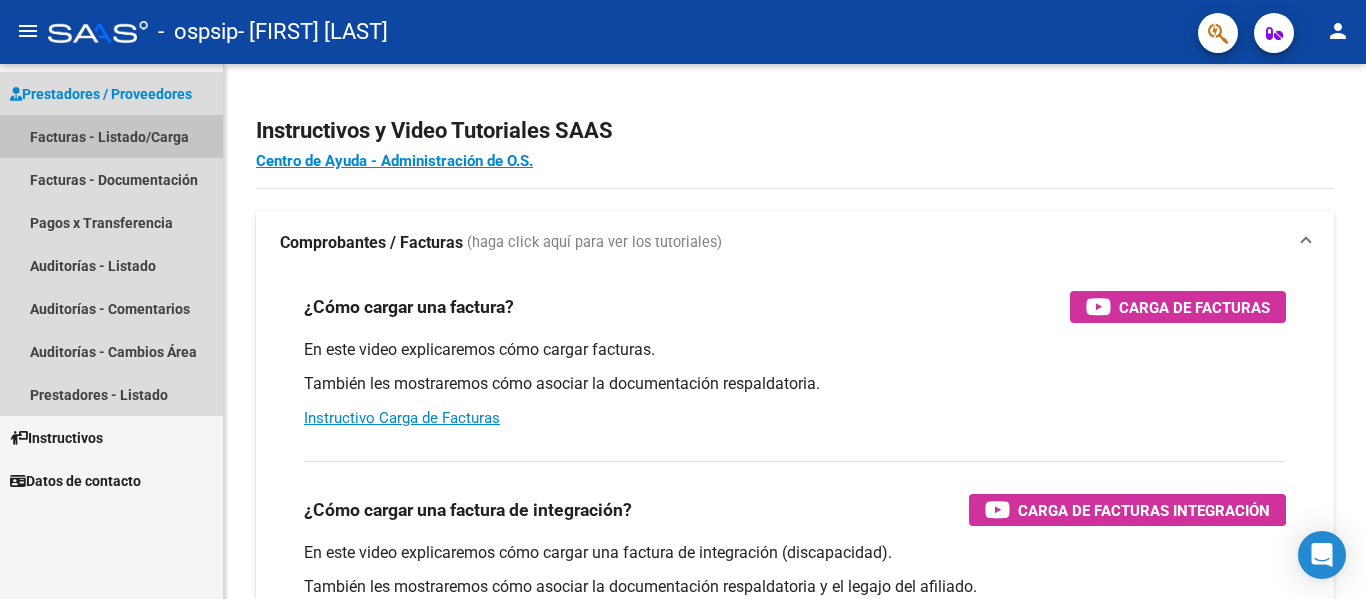 click on "Facturas - Listado/Carga" at bounding box center [111, 136] 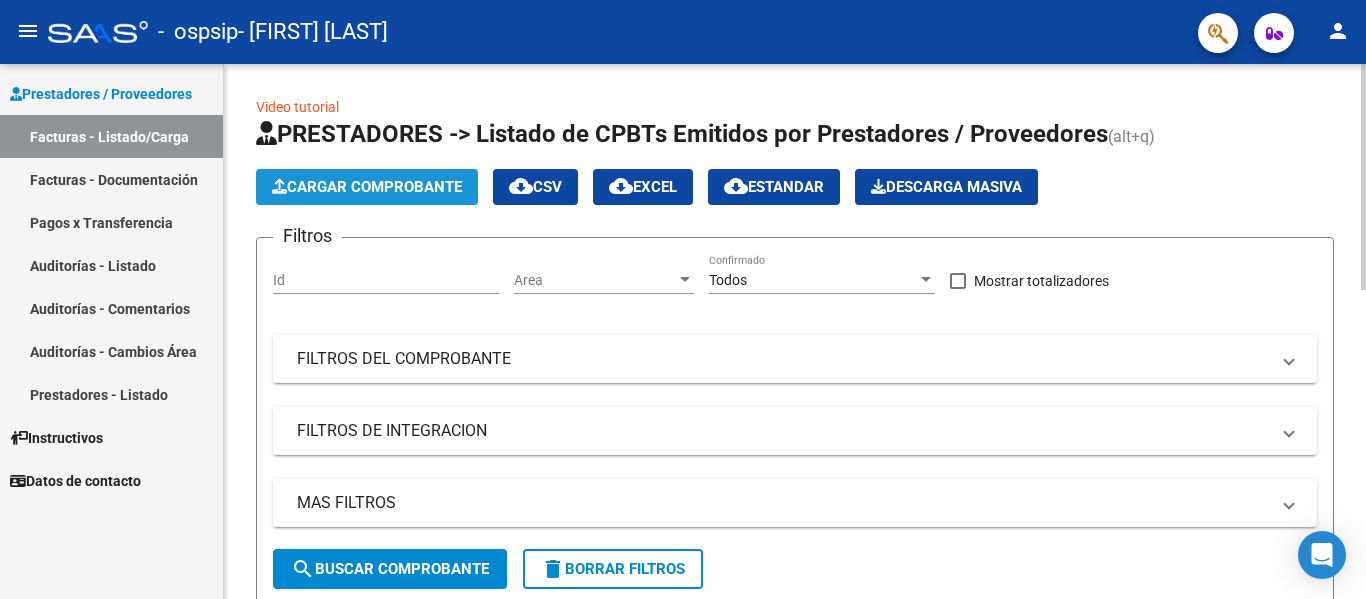 click on "Cargar Comprobante" 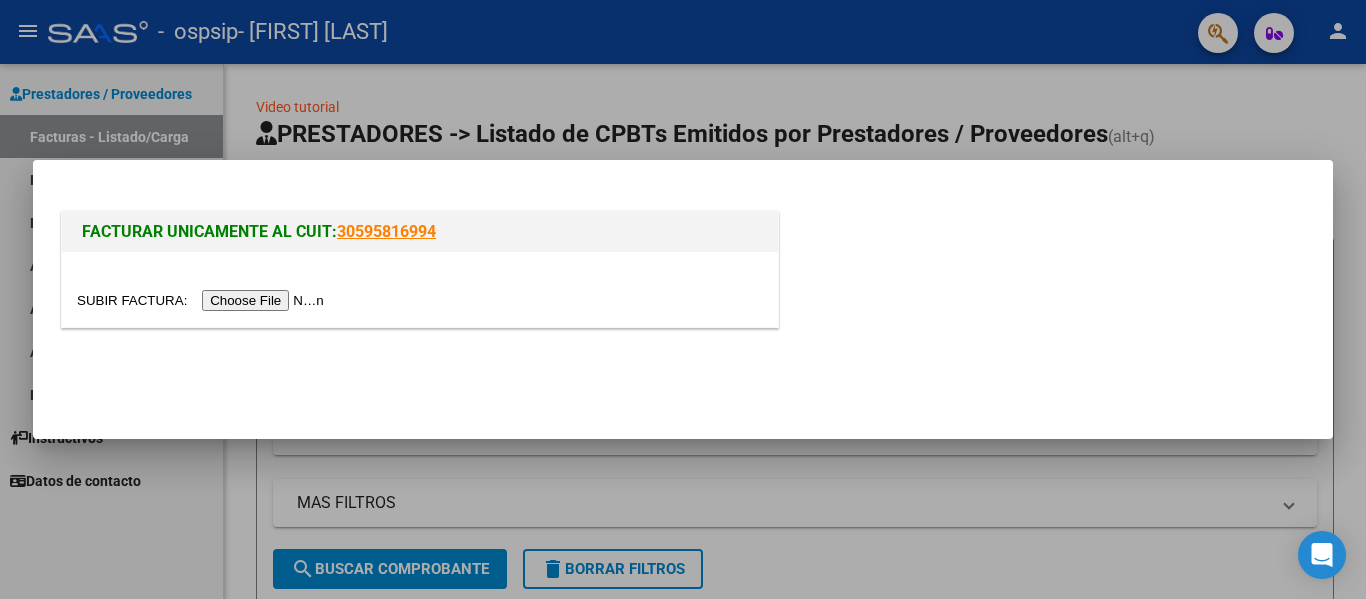 click at bounding box center [203, 300] 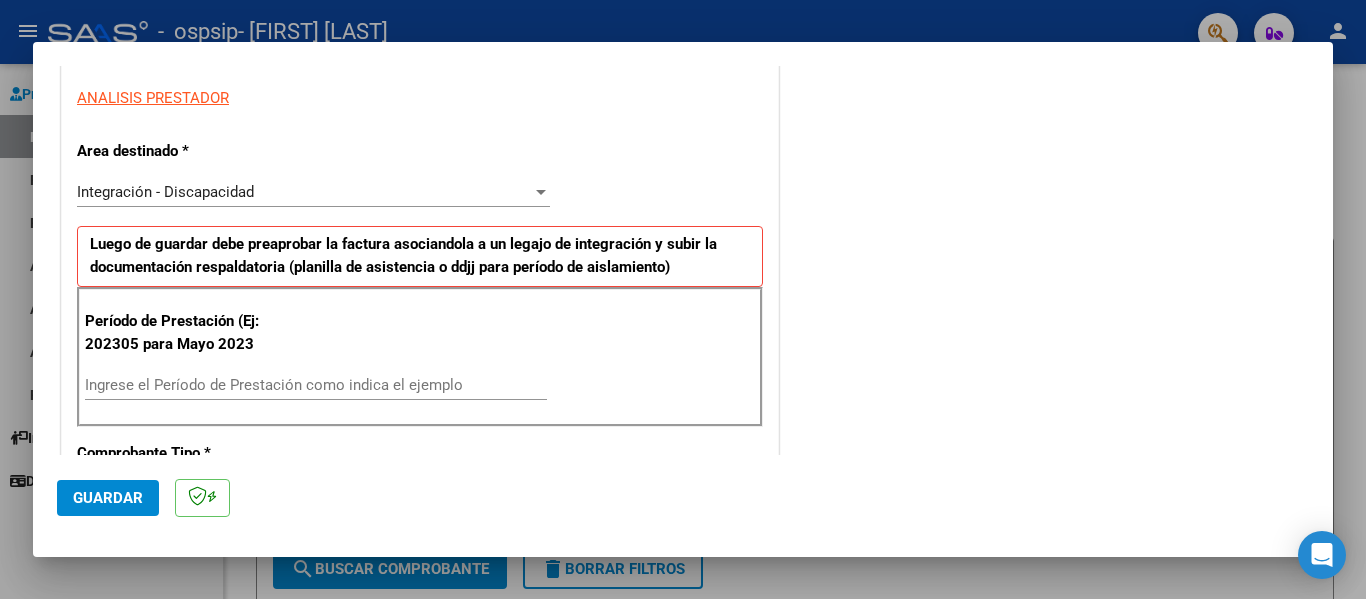 scroll, scrollTop: 400, scrollLeft: 0, axis: vertical 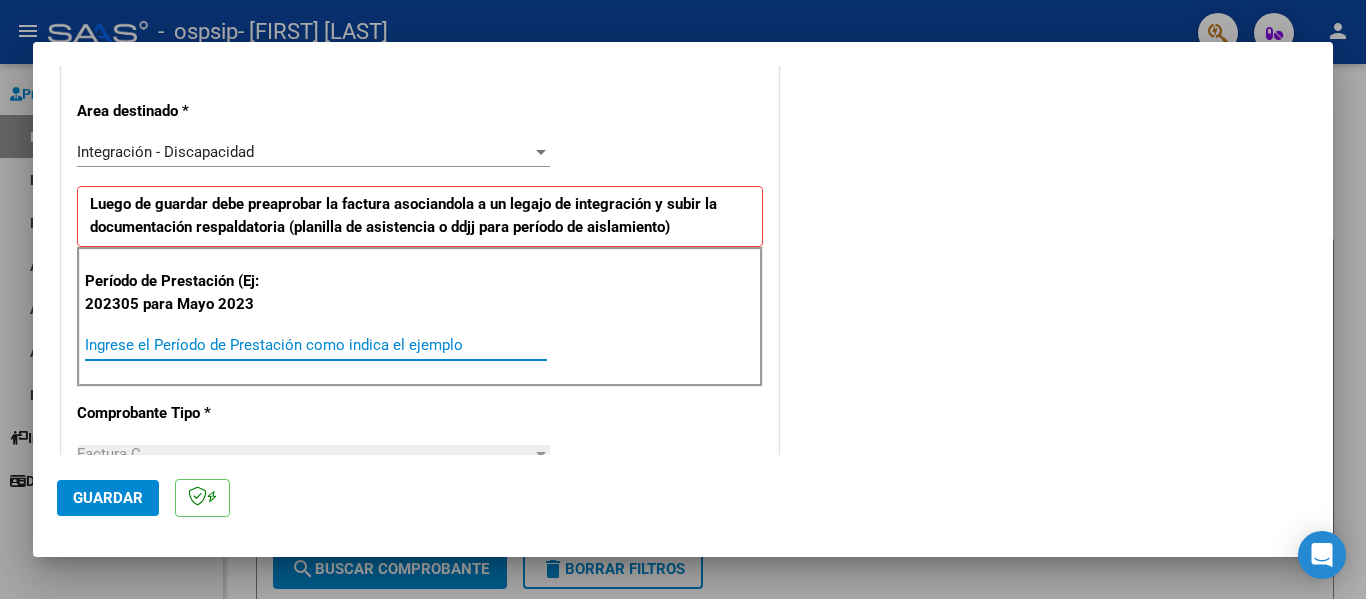 click on "Ingrese el Período de Prestación como indica el ejemplo" at bounding box center (316, 345) 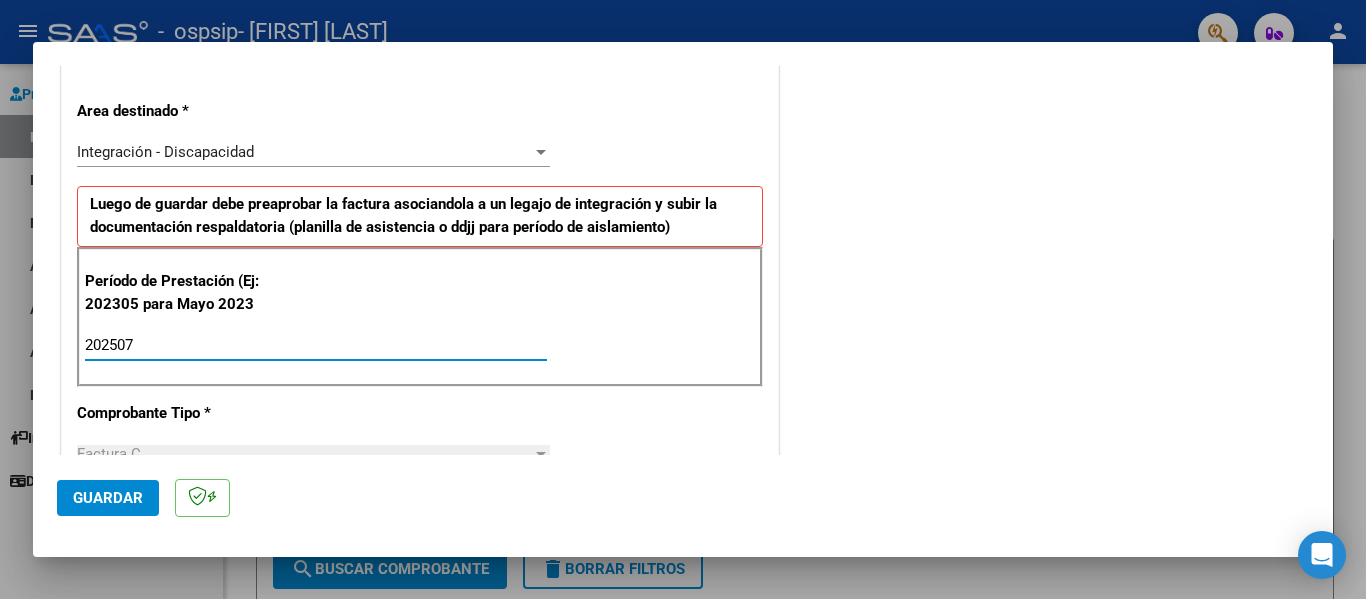 type on "202507" 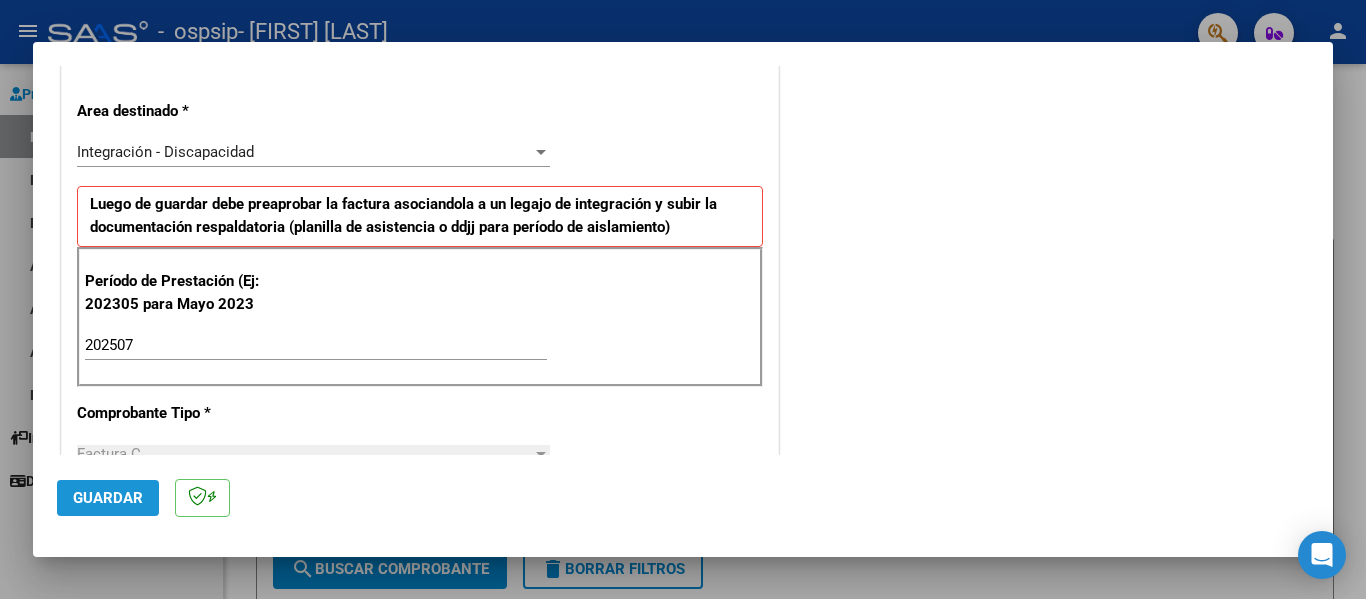 click on "Guardar" 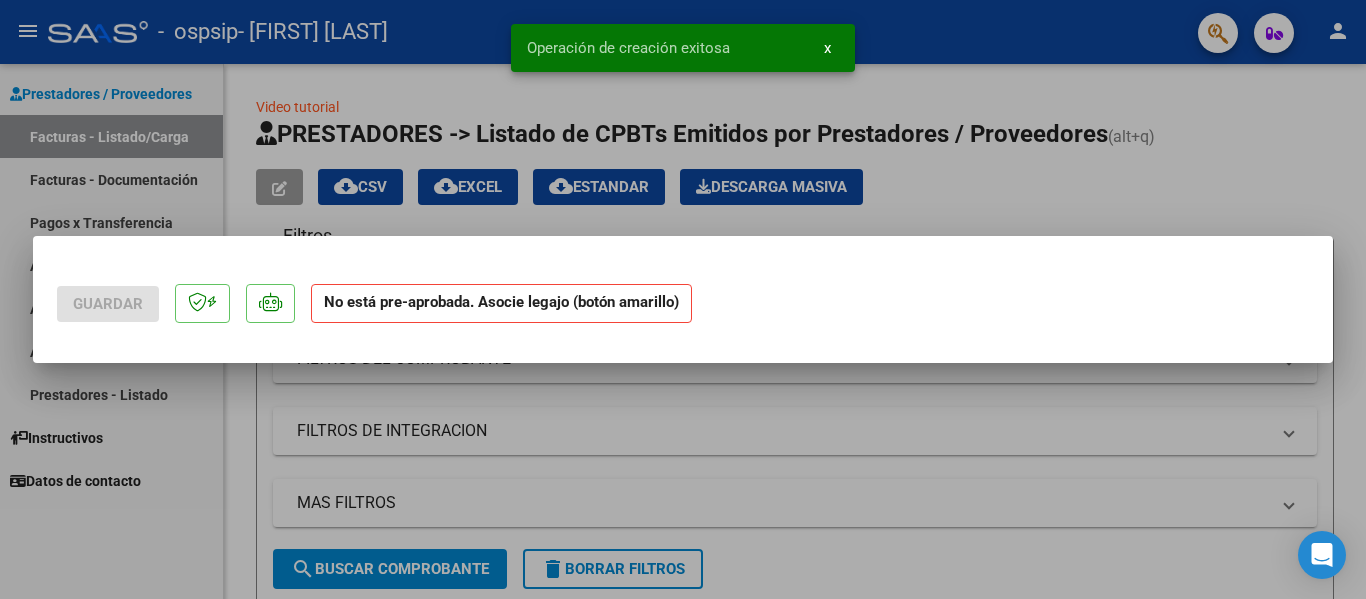 scroll, scrollTop: 0, scrollLeft: 0, axis: both 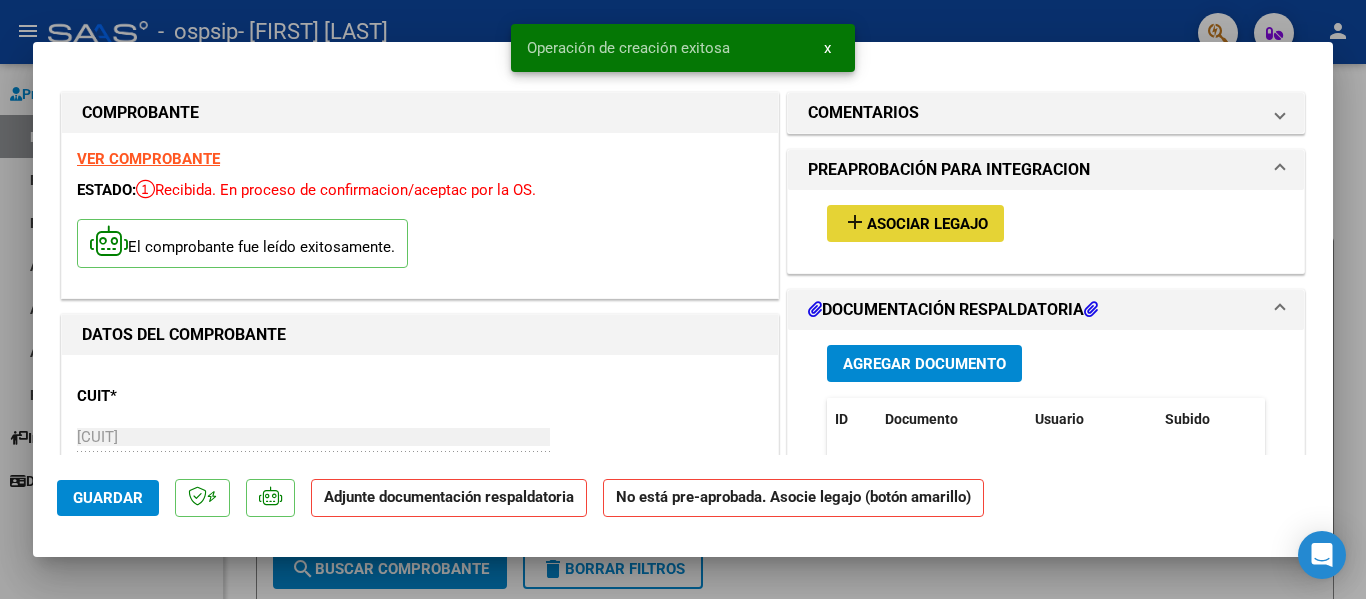 click on "Asociar Legajo" at bounding box center (927, 224) 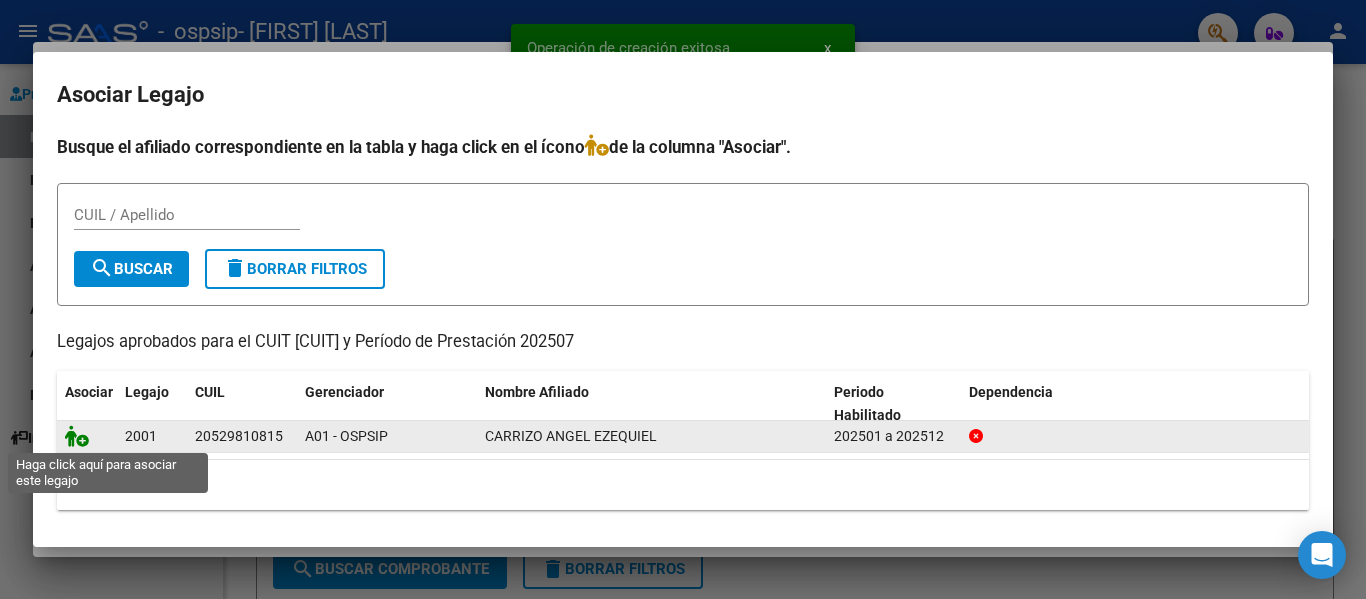 click 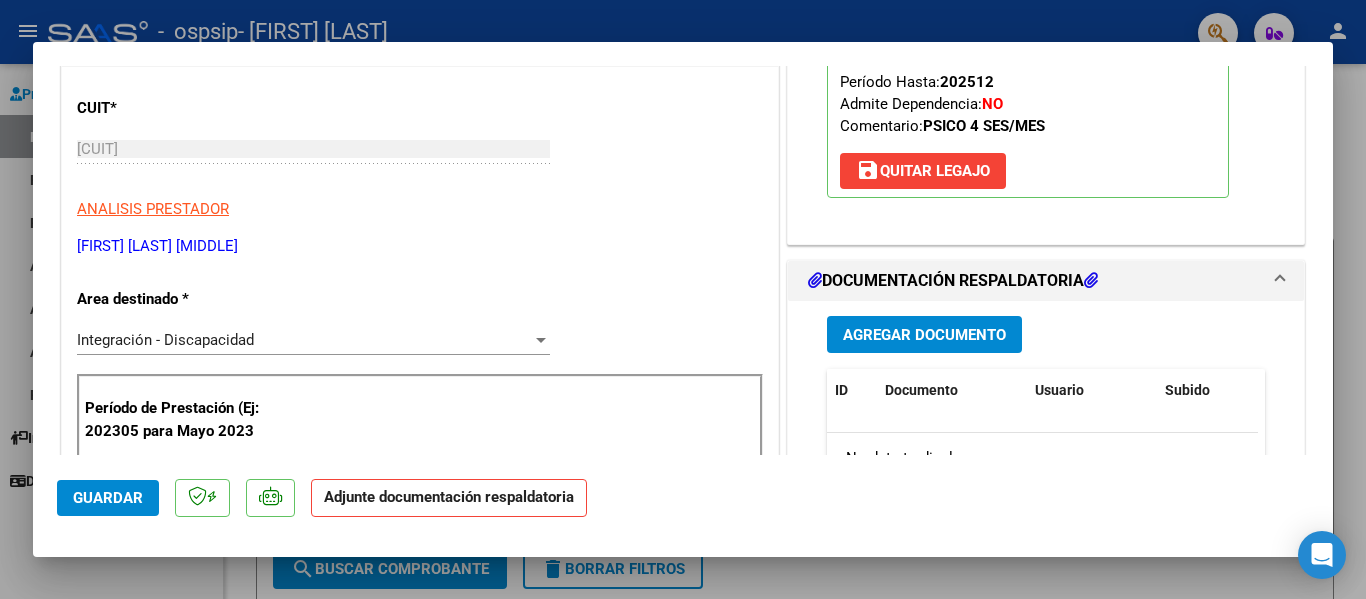 scroll, scrollTop: 320, scrollLeft: 0, axis: vertical 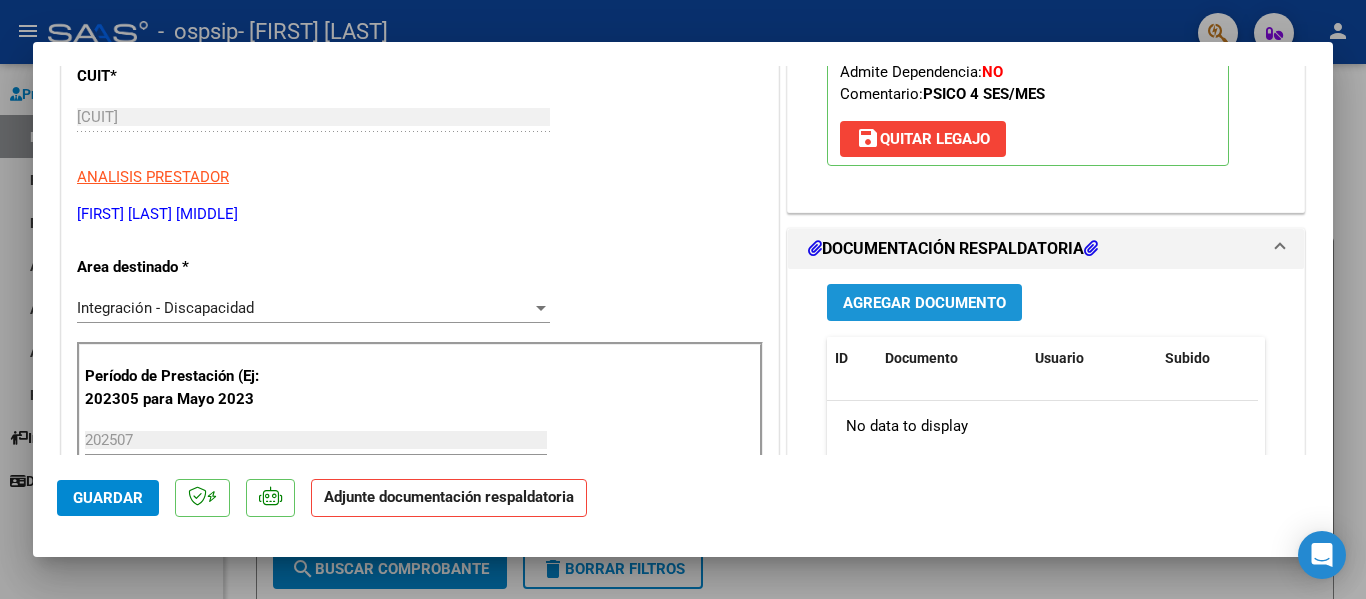 click on "Agregar Documento" at bounding box center (924, 303) 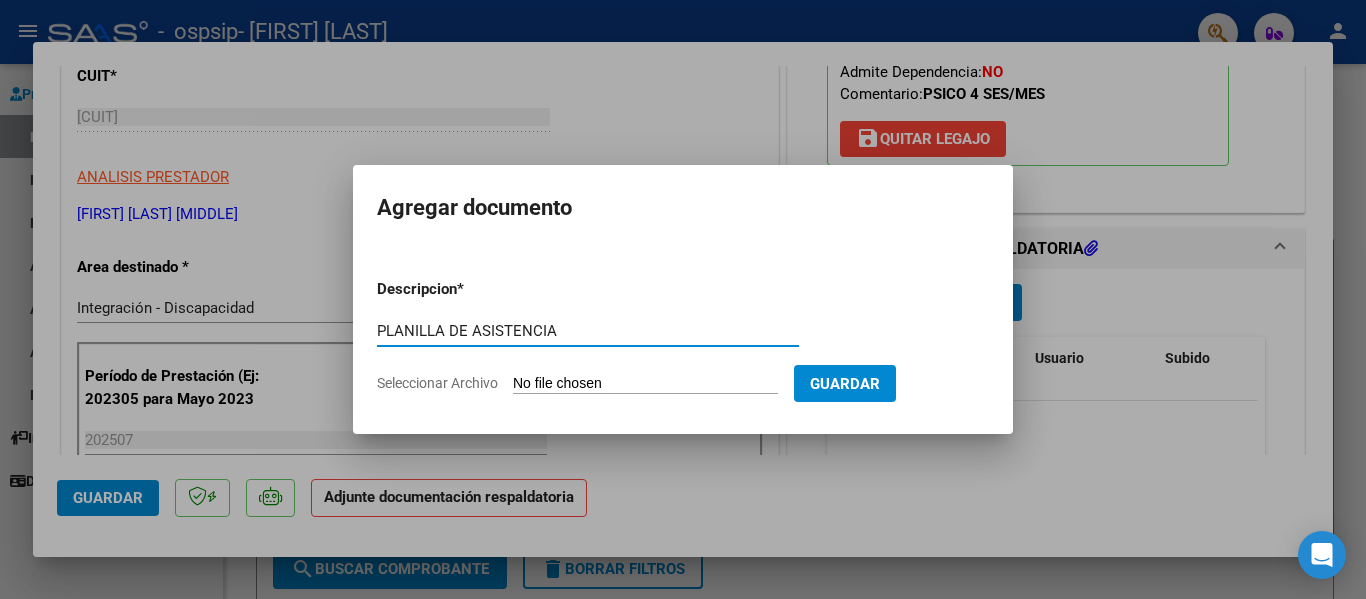 type on "PLANILLA DE ASISTENCIA" 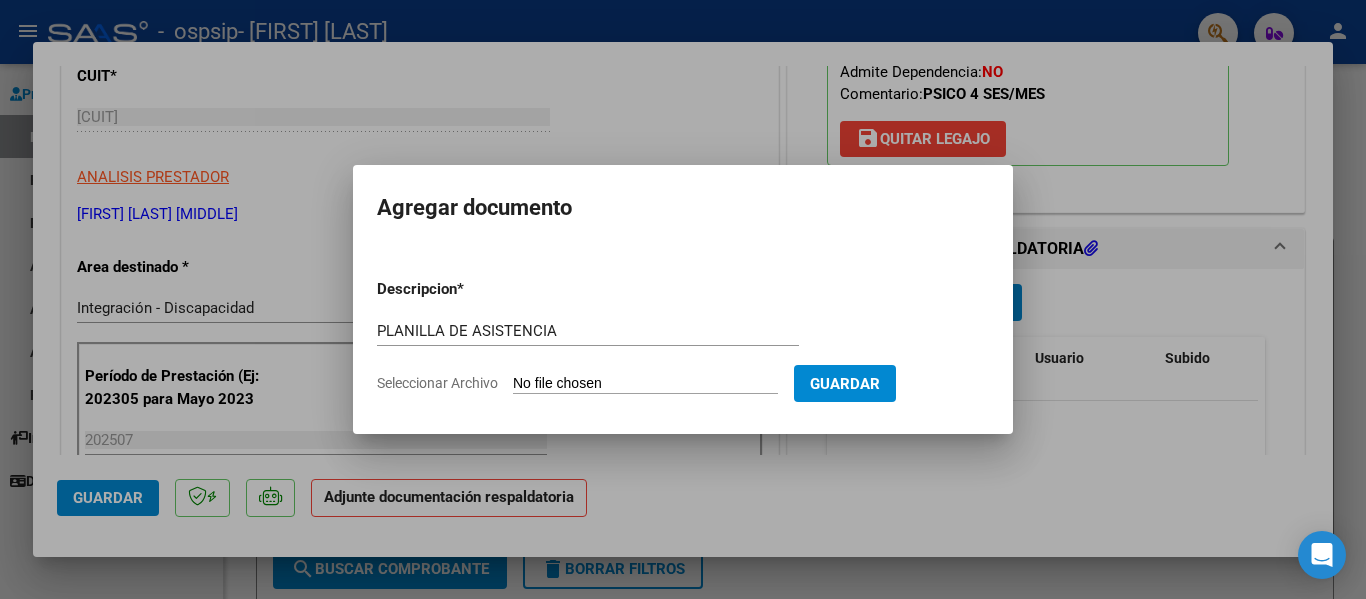 click on "Seleccionar Archivo" at bounding box center [645, 384] 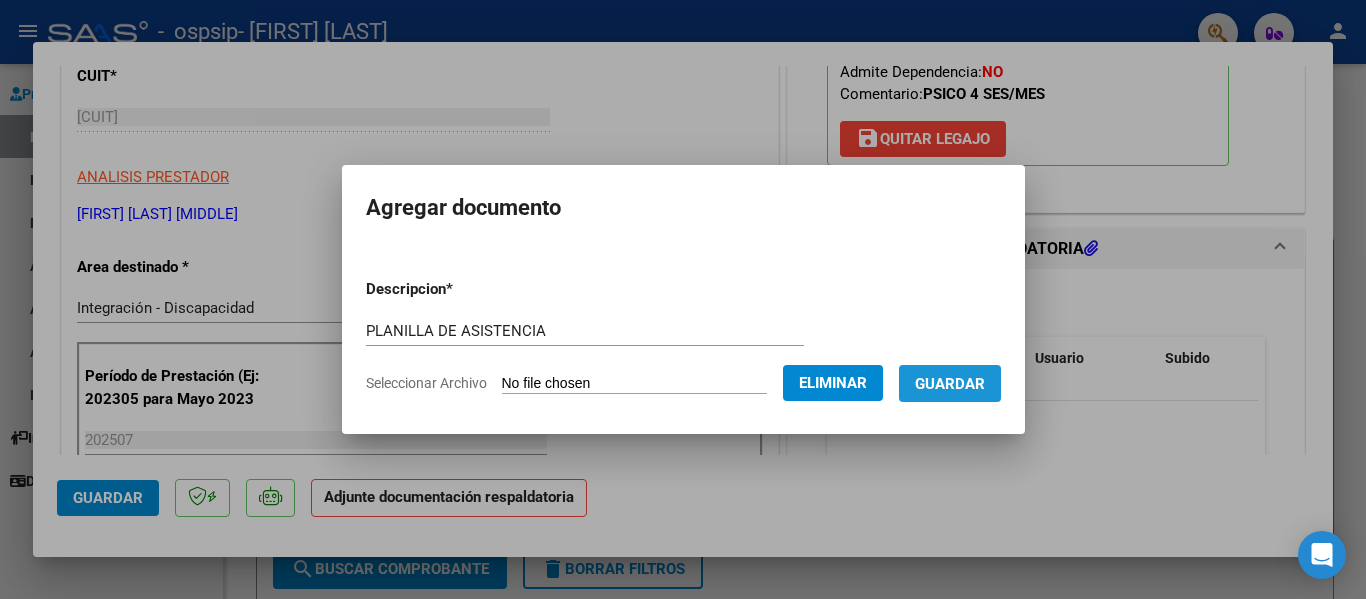click on "Guardar" at bounding box center (950, 384) 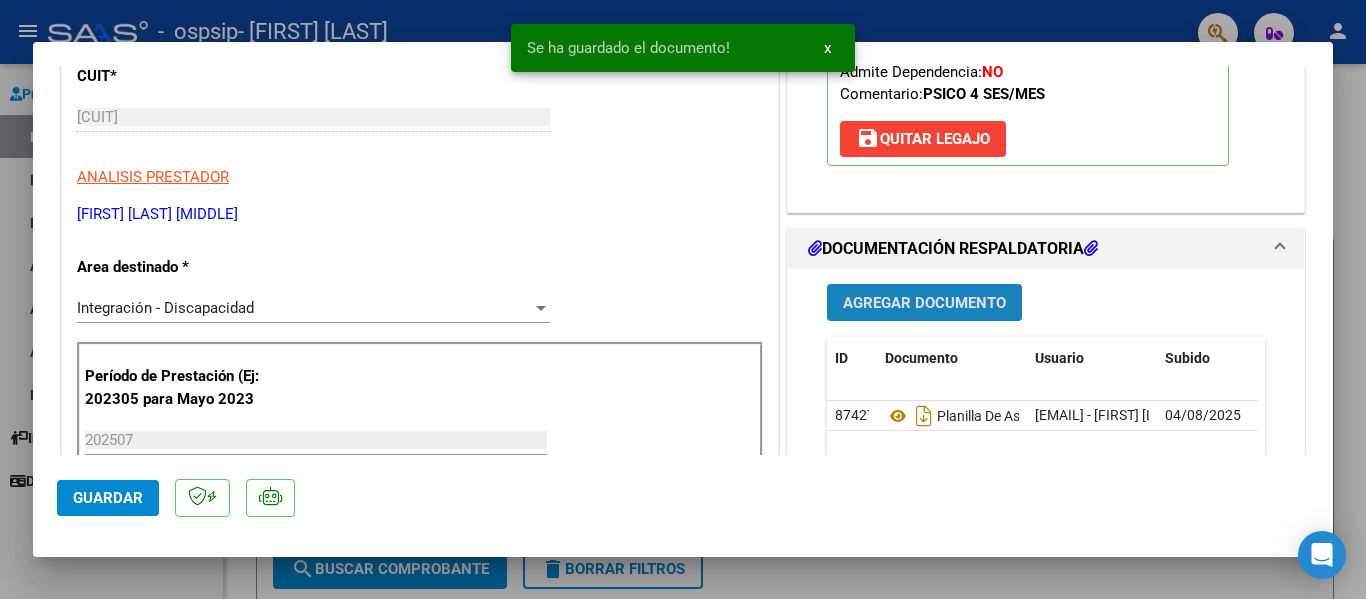 click on "Agregar Documento" at bounding box center (924, 303) 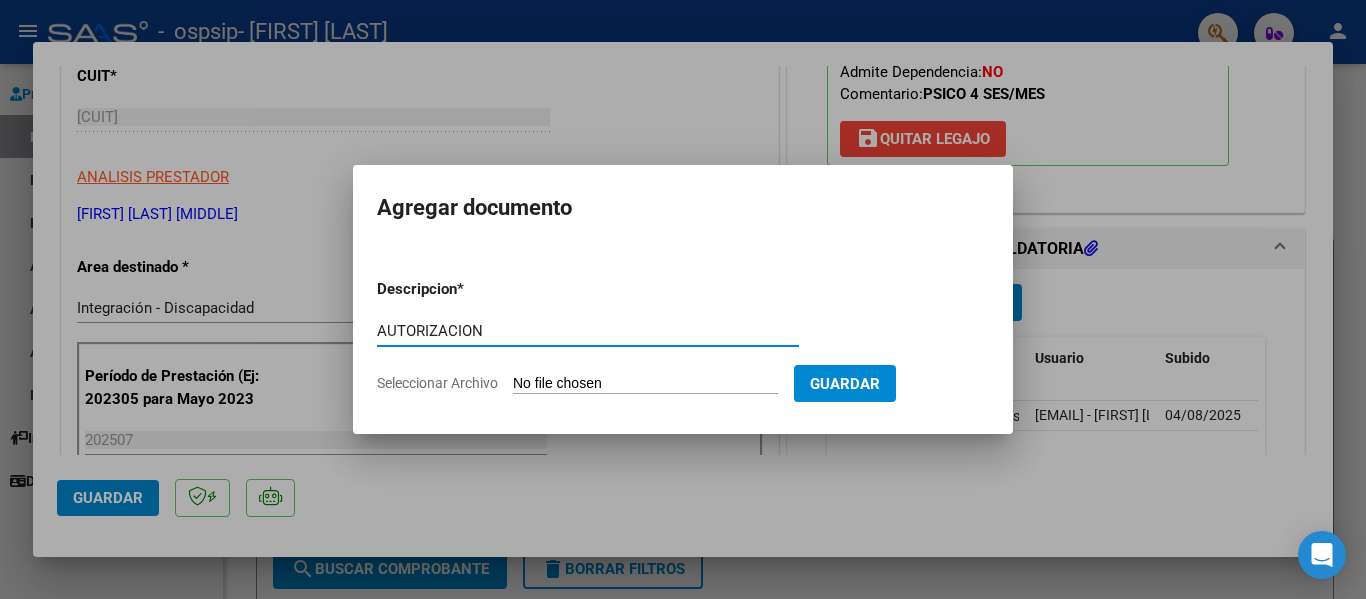 type on "AUTORIZACION" 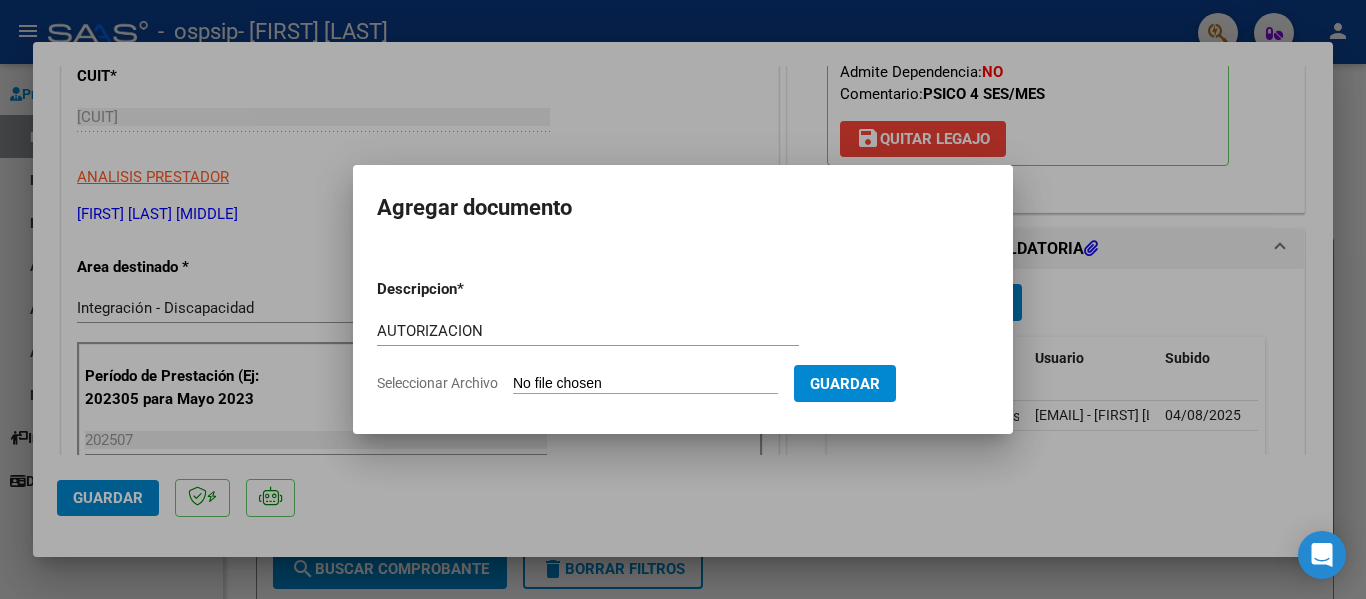 type on "C:\fakepath\CARRIZO ANGEL PS AUTORIZACION 2025 SEGUN RESOLUCION 360 22_firmado.pdf" 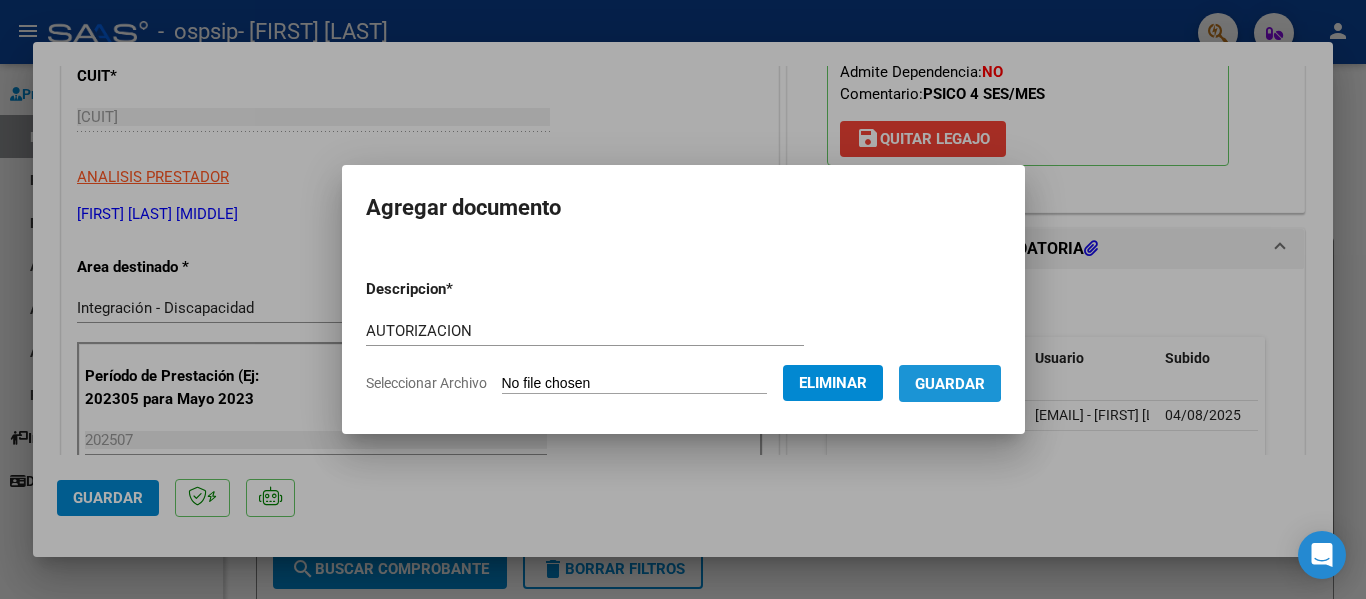 click on "Guardar" at bounding box center [950, 384] 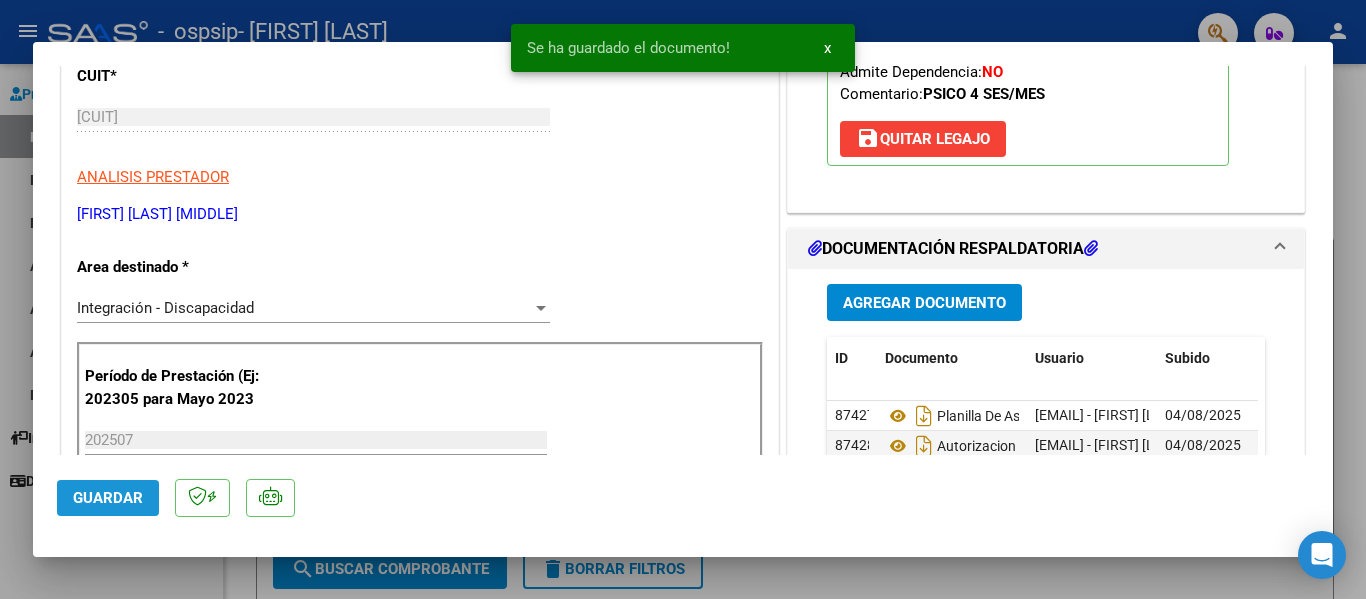 click on "Guardar" 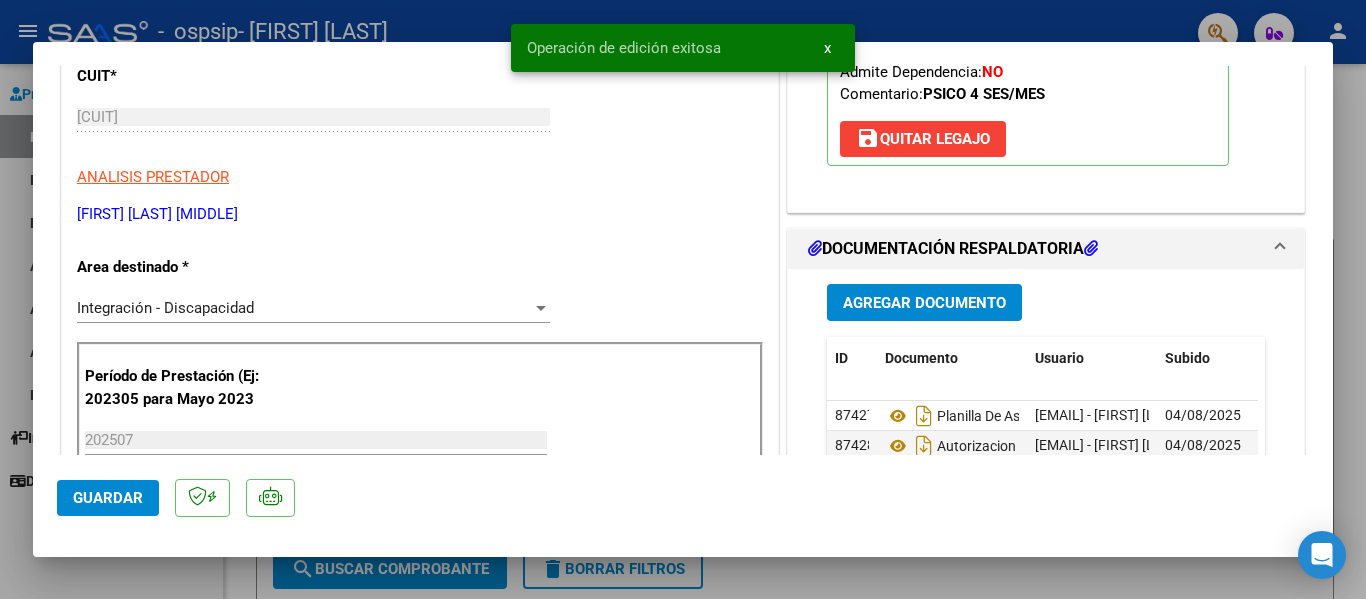 click on "COMPROBANTE VER COMPROBANTE       ESTADO:   Recibida. En proceso de confirmacion/aceptac por la OS.     El comprobante fue leído exitosamente.  DATOS DEL COMPROBANTE CUIT  *   [CUIT] Ingresar CUIT  ANALISIS PRESTADOR  [FIRST] [LAST]  ARCA Padrón  Area destinado * Integración - Discapacidad Seleccionar Area Período de Prestación (Ej: 202305 para Mayo 2023    202507 Ingrese el Período de Prestación como indica el ejemplo   Una vez que se asoció a un legajo aprobado no se puede cambiar el período de prestación.   Comprobante Tipo * Factura C Seleccionar Tipo Punto de Venta  *   7 Ingresar el Nro.  Número  *   1574 Ingresar el Nro.  Monto  *   $ 49.482,44 Ingresar el monto  Fecha del Cpbt.  *   2025-08-02 Ingresar la fecha  CAE / CAEA (no ingrese CAI)    75319734765322 Ingresar el CAE o CAEA (no ingrese CAI)  Fecha de Vencimiento    Ingresar la fecha  Ref. Externa    Ingresar la ref.  N° Liquidación    Ingresar el N° Liquidación  COMENTARIOS PREAPROBACIÓN PARA INTEGRACION 202507" at bounding box center (683, 300) 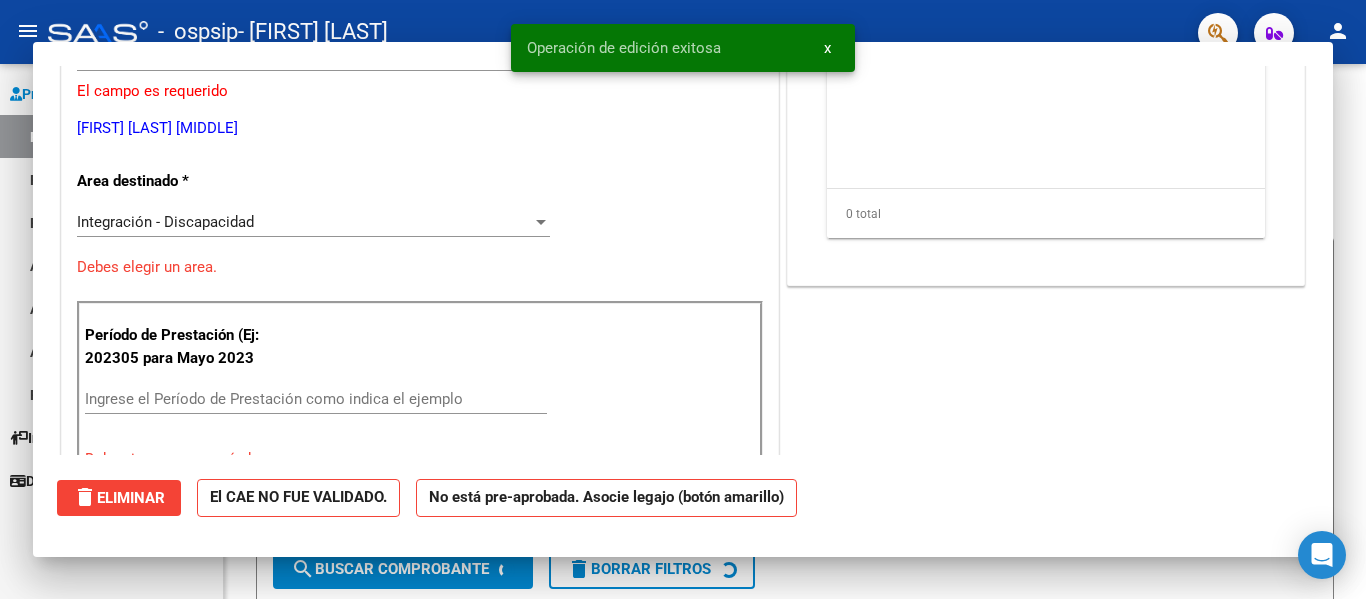 scroll, scrollTop: 0, scrollLeft: 0, axis: both 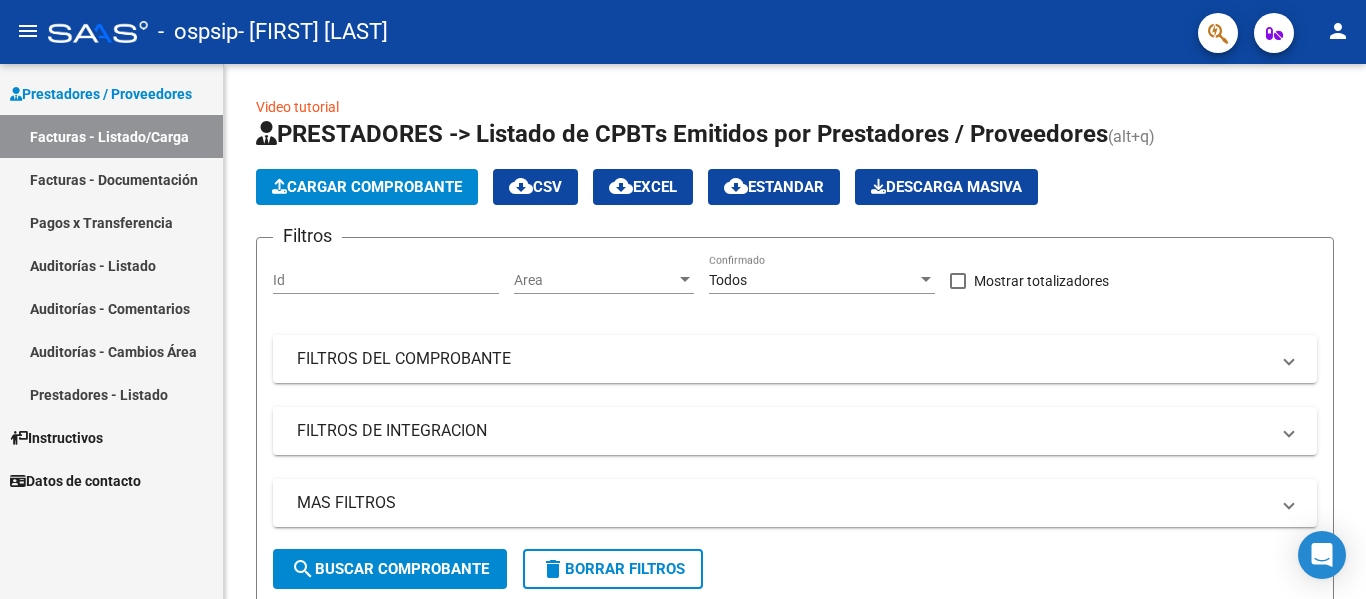 click on "Prestadores / Proveedores Facturas - Listado/Carga Facturas - Documentación Pagos x Transferencia Auditorías - Listado Auditorías - Comentarios Auditorías - Cambios Área Prestadores - Listado    Instructivos    Datos de contacto" at bounding box center (111, 331) 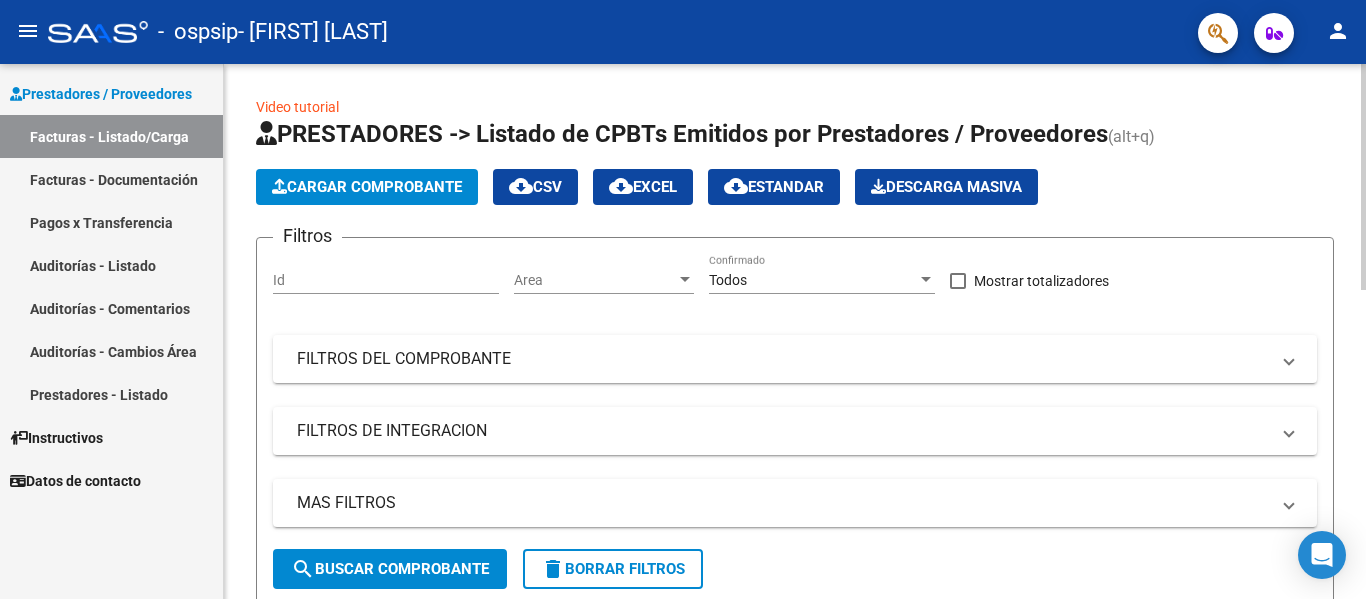 click on "Video tutorial   PRESTADORES -> Listado de CPBTs Emitidos por Prestadores / Proveedores (alt+q)   Cargar Comprobante
cloud_download  CSV  cloud_download  EXCEL  cloud_download  Estandar   Descarga Masiva
Filtros Id Area Area Todos Confirmado   Mostrar totalizadores   FILTROS DEL COMPROBANTE  Comprobante Tipo Comprobante Tipo Start date – End date Fec. Comprobante Desde / Hasta Días Emisión Desde(cant. días) Días Emisión Hasta(cant. días) CUIT / Razón Social Pto. Venta Nro. Comprobante Código SSS CAE Válido CAE Válido Todos Cargado Módulo Hosp. Todos Tiene facturacion Apócrifa Hospital Refes  FILTROS DE INTEGRACION  Período De Prestación Campos del Archivo de Rendición Devuelto x SSS (dr_envio) Todos Rendido x SSS (dr_envio) Tipo de Registro Tipo de Registro Período Presentación Período Presentación Campos del Legajo Asociado (preaprobación) Afiliado Legajo (cuil/nombre) Todos Solo facturas preaprobadas  MAS FILTROS  Todos Con Doc. Respaldatoria Todos Con Trazabilidad Todos – – 2" 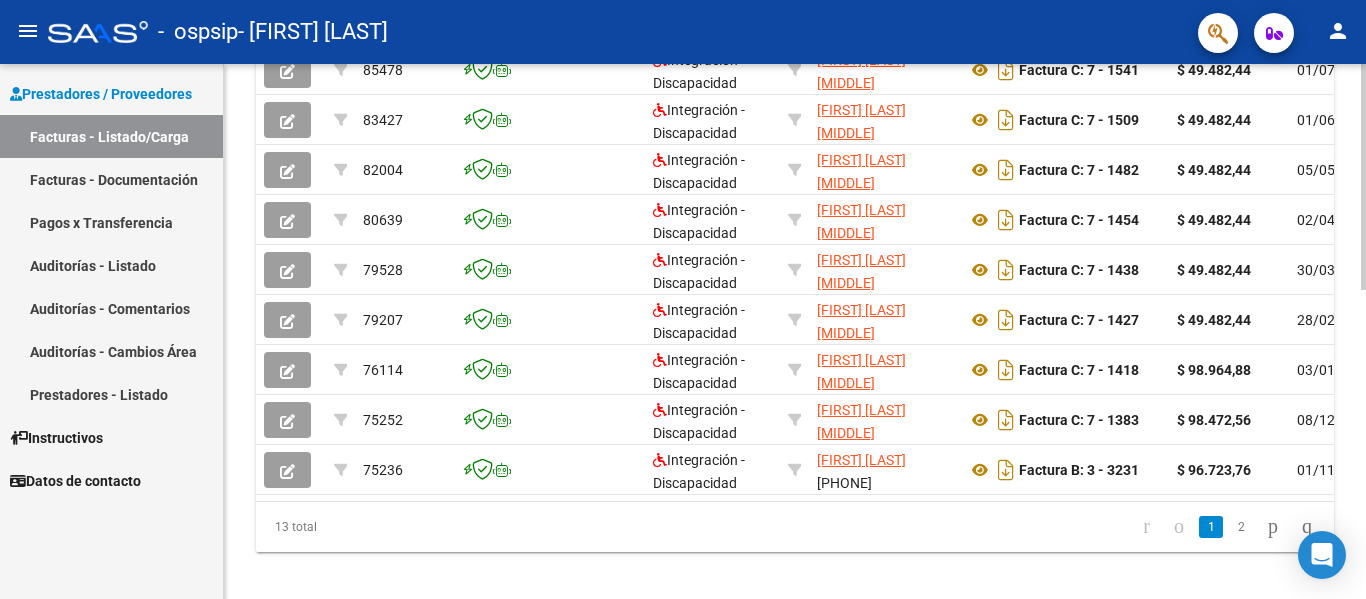 scroll, scrollTop: 733, scrollLeft: 0, axis: vertical 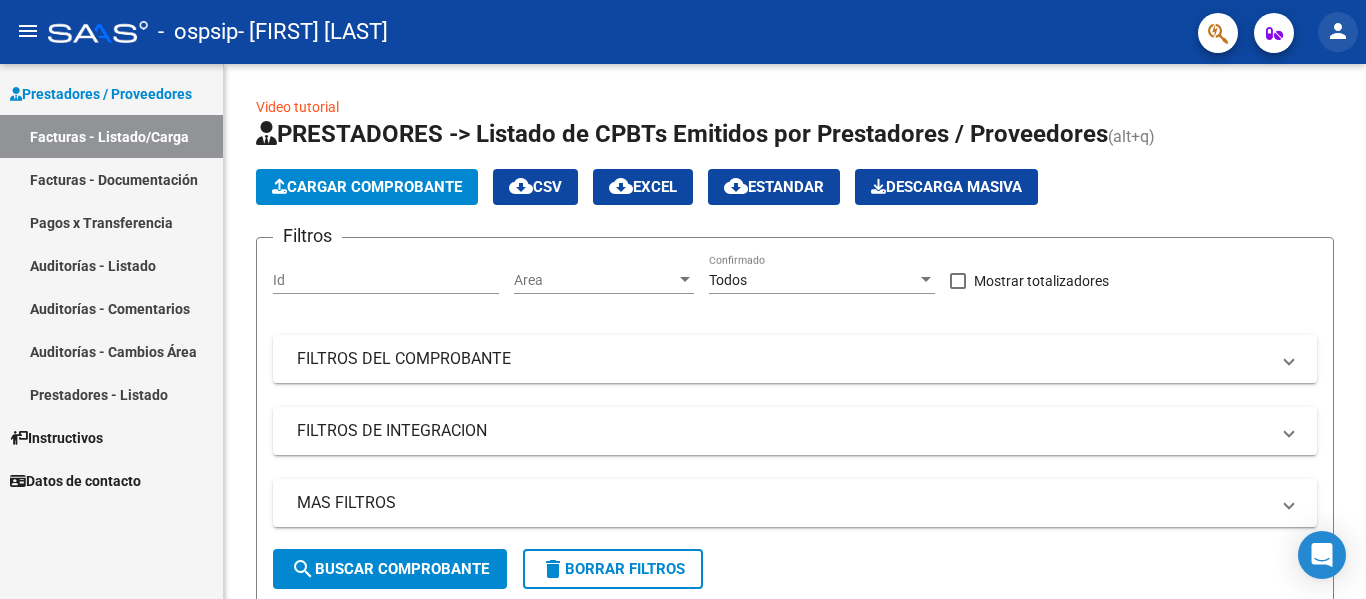 click on "person" 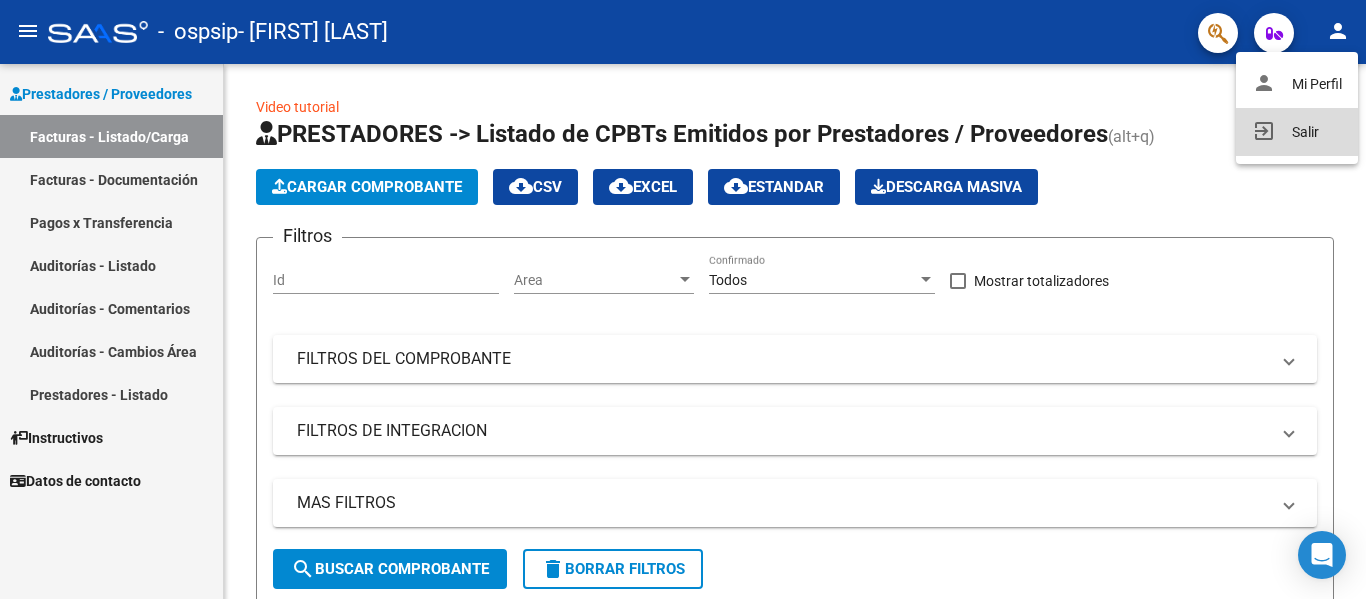 click on "exit_to_app  Salir" at bounding box center [1297, 132] 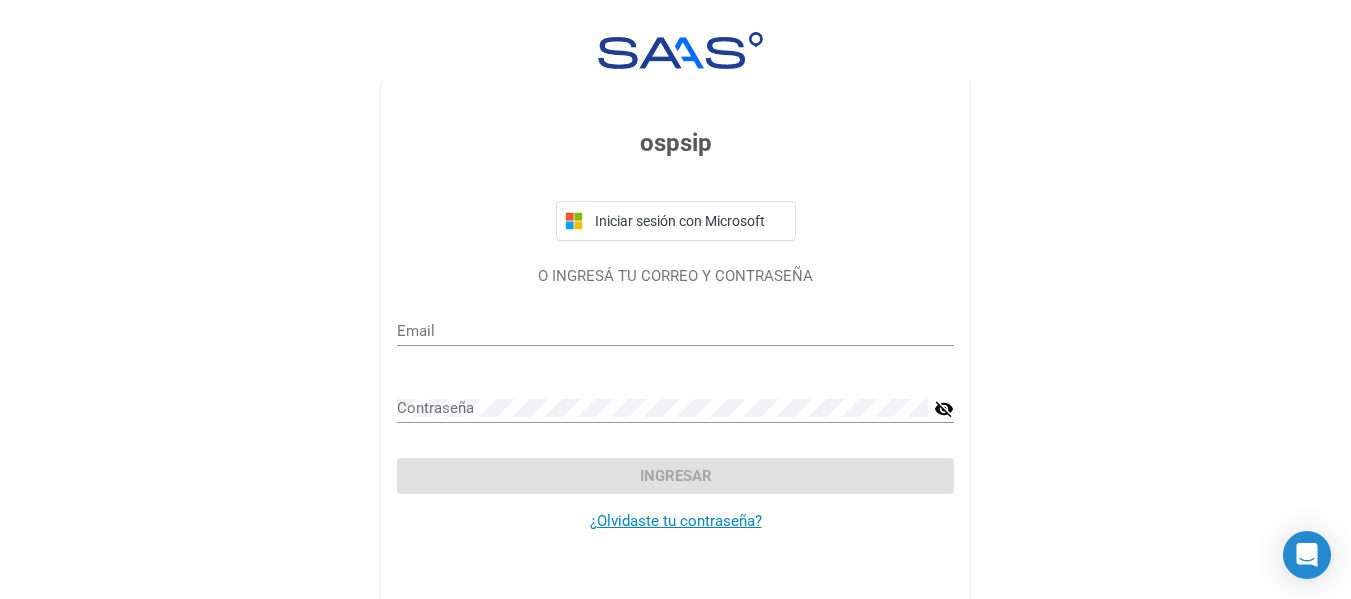 type on "[EMAIL]" 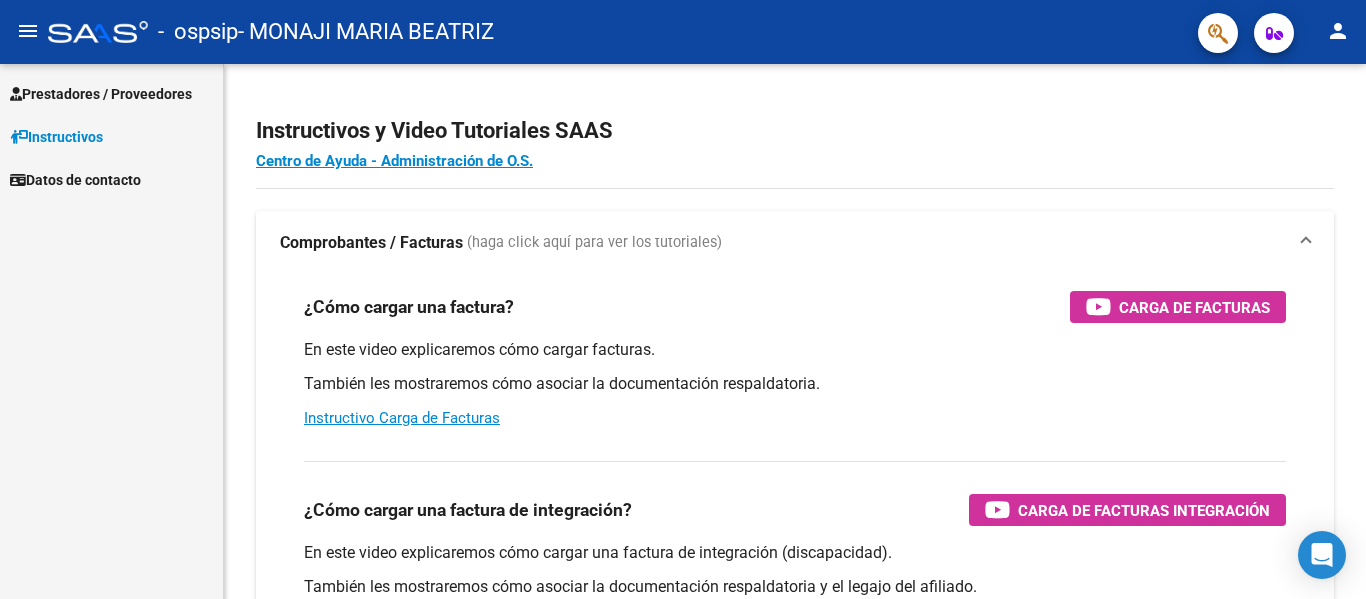 scroll, scrollTop: 0, scrollLeft: 0, axis: both 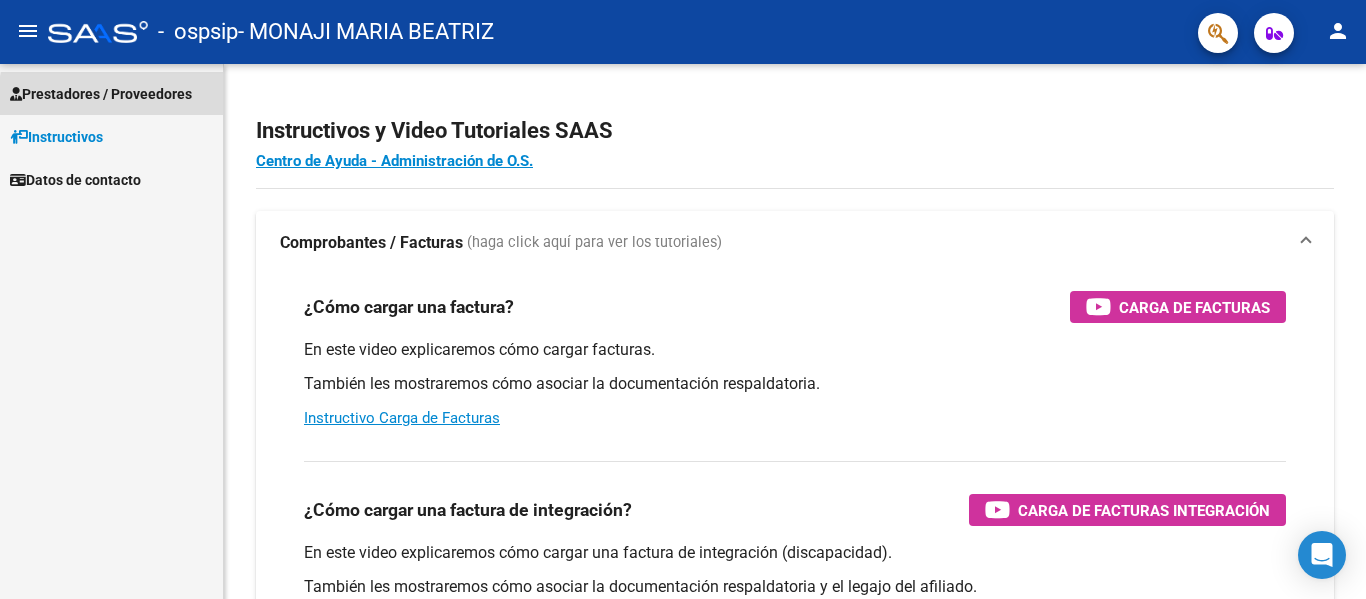 click on "Prestadores / Proveedores" at bounding box center [101, 94] 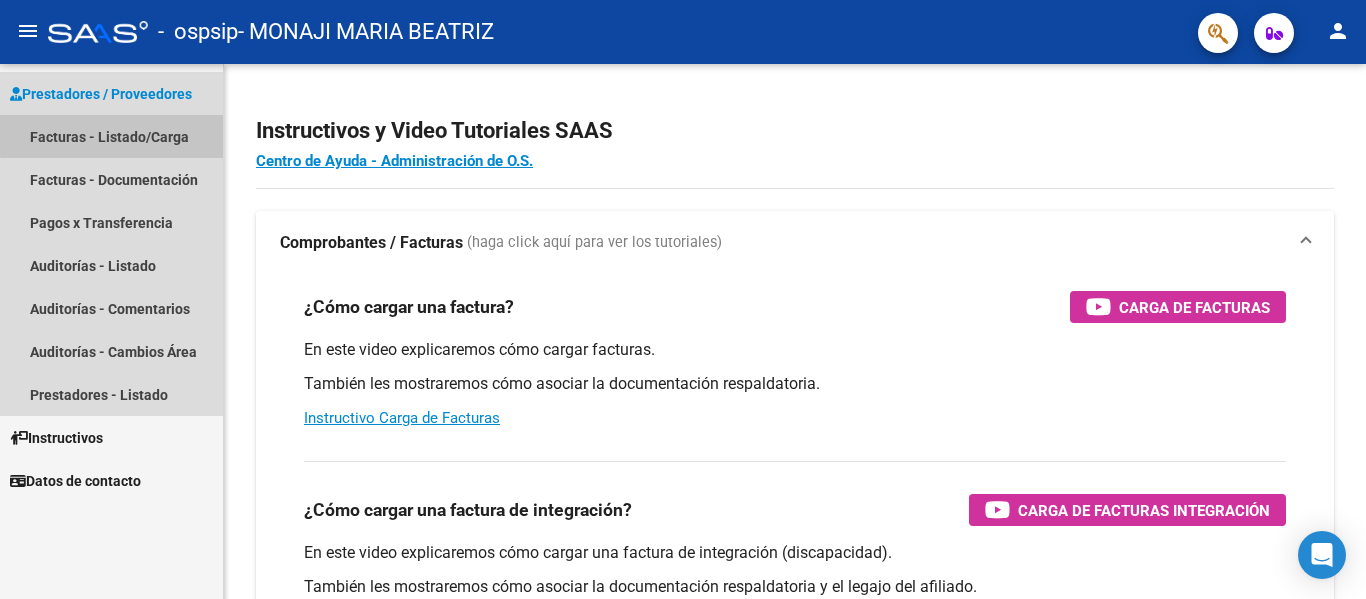 click on "Facturas - Listado/Carga" at bounding box center [111, 136] 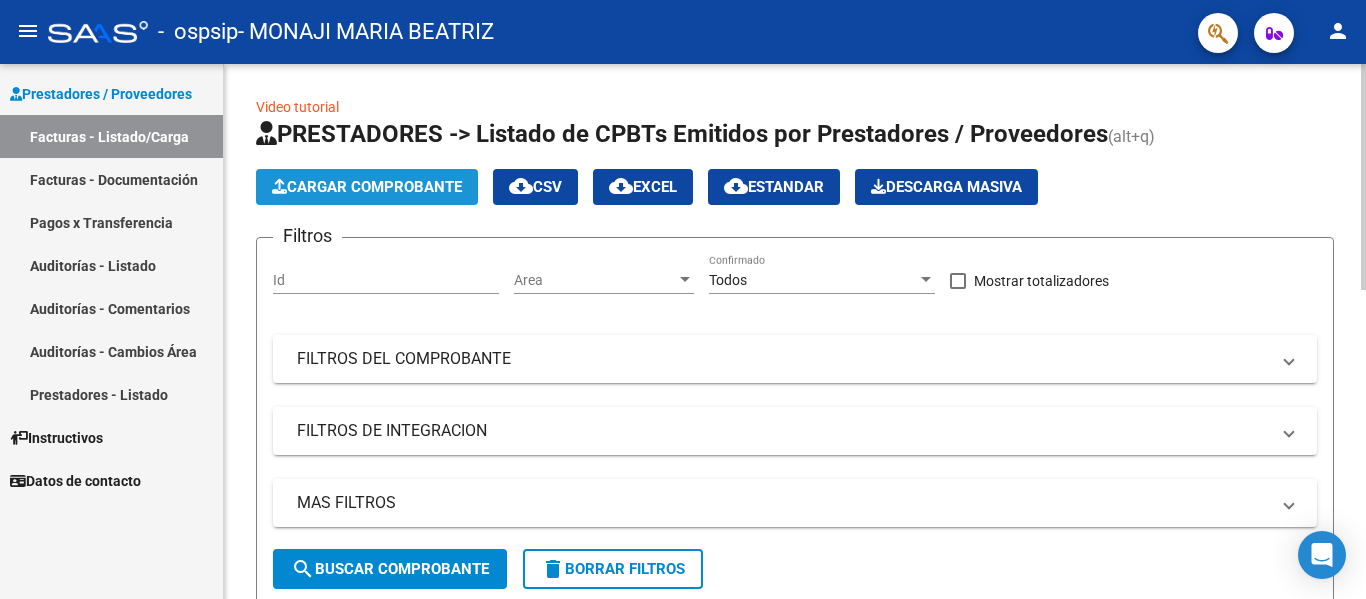 click on "Cargar Comprobante" 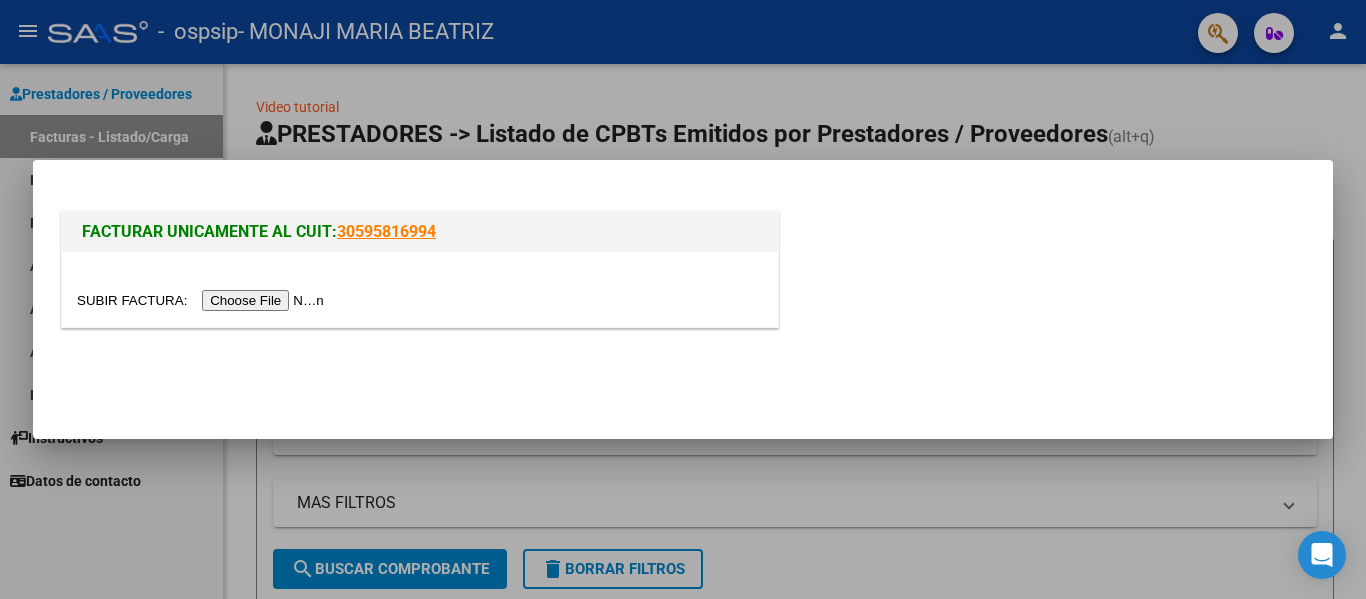 click at bounding box center [203, 300] 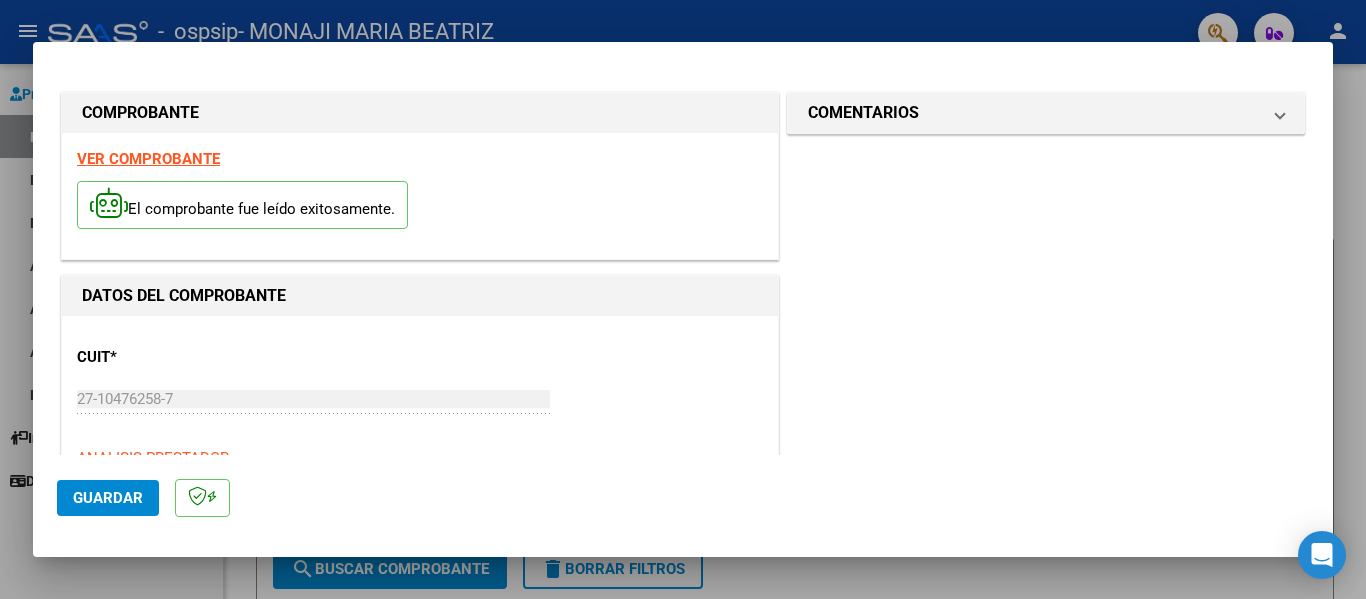 click on "CUIT  *   27-10476258-7 Ingresar CUIT  ANALISIS PRESTADOR" at bounding box center [420, 400] 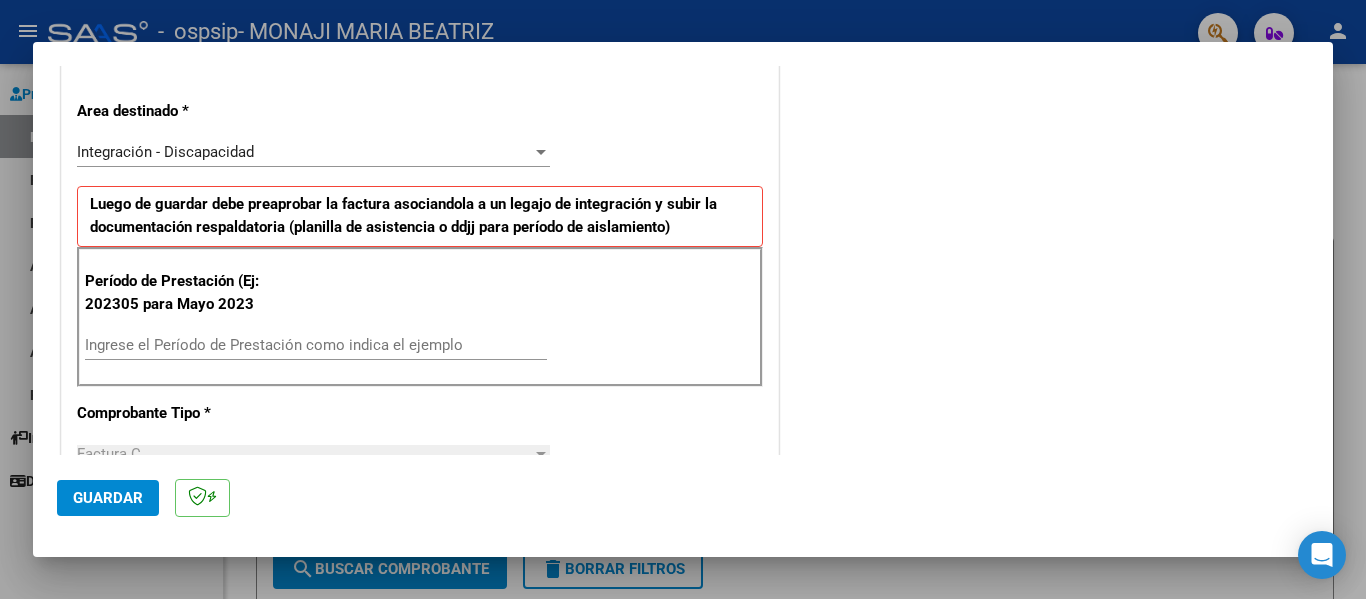 scroll, scrollTop: 440, scrollLeft: 0, axis: vertical 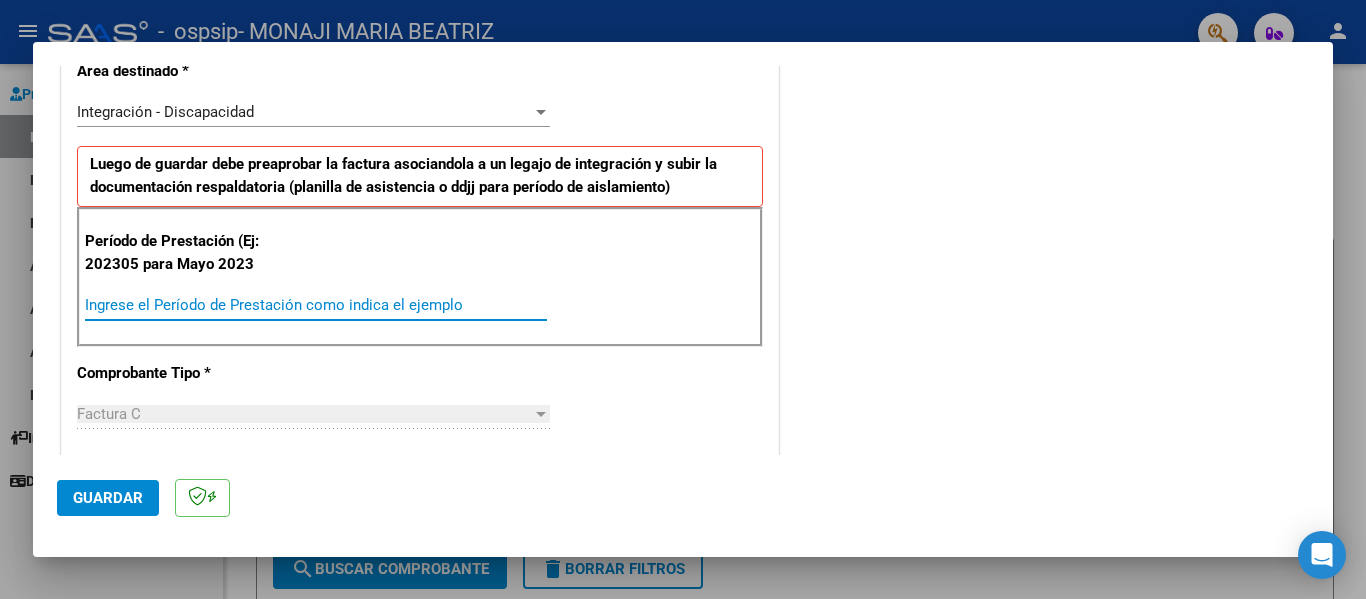 click on "Ingrese el Período de Prestación como indica el ejemplo" at bounding box center [316, 305] 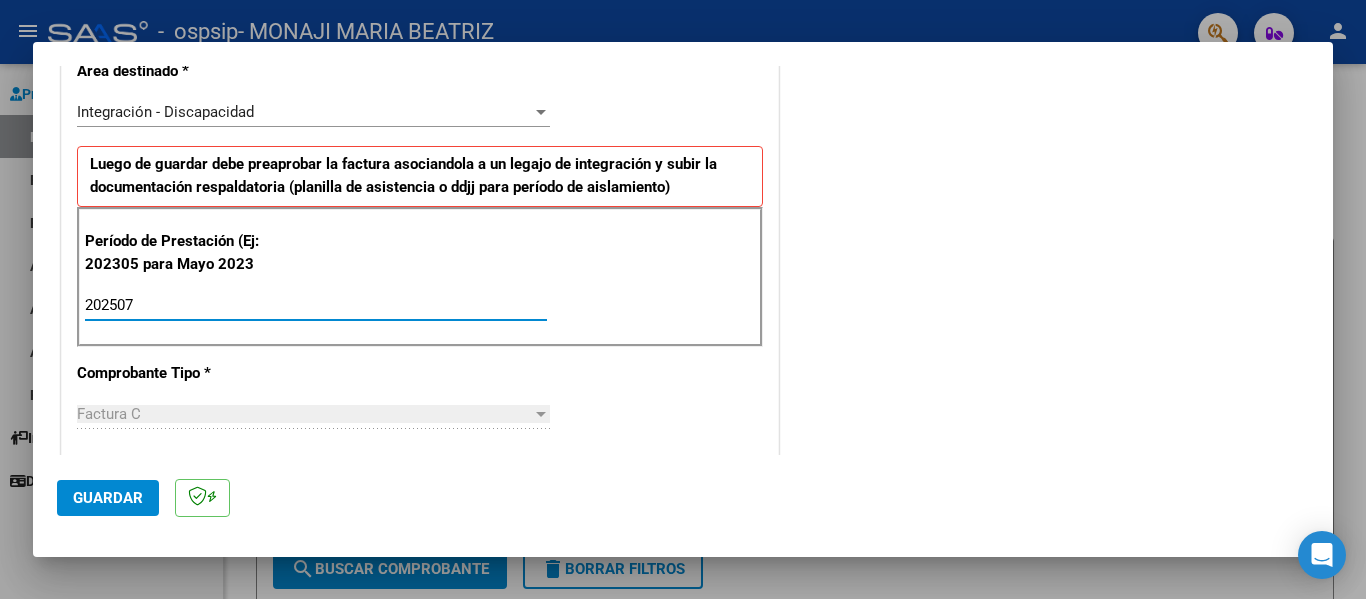 type on "202507" 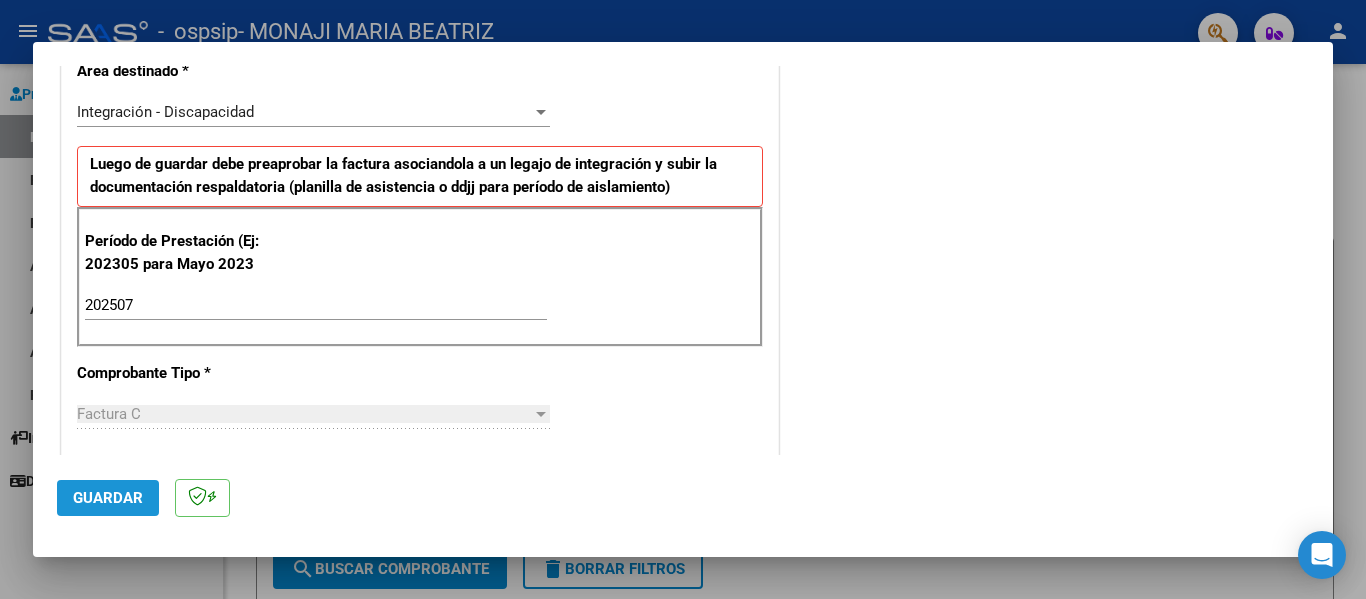 click on "Guardar" 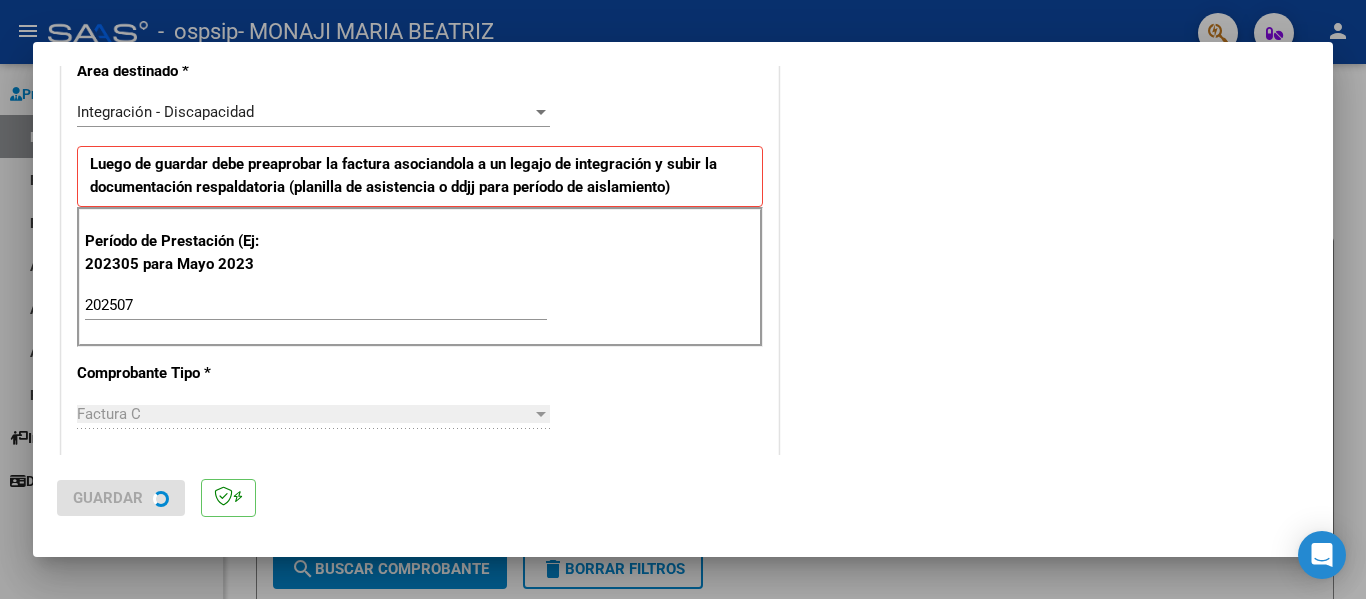 scroll, scrollTop: 0, scrollLeft: 0, axis: both 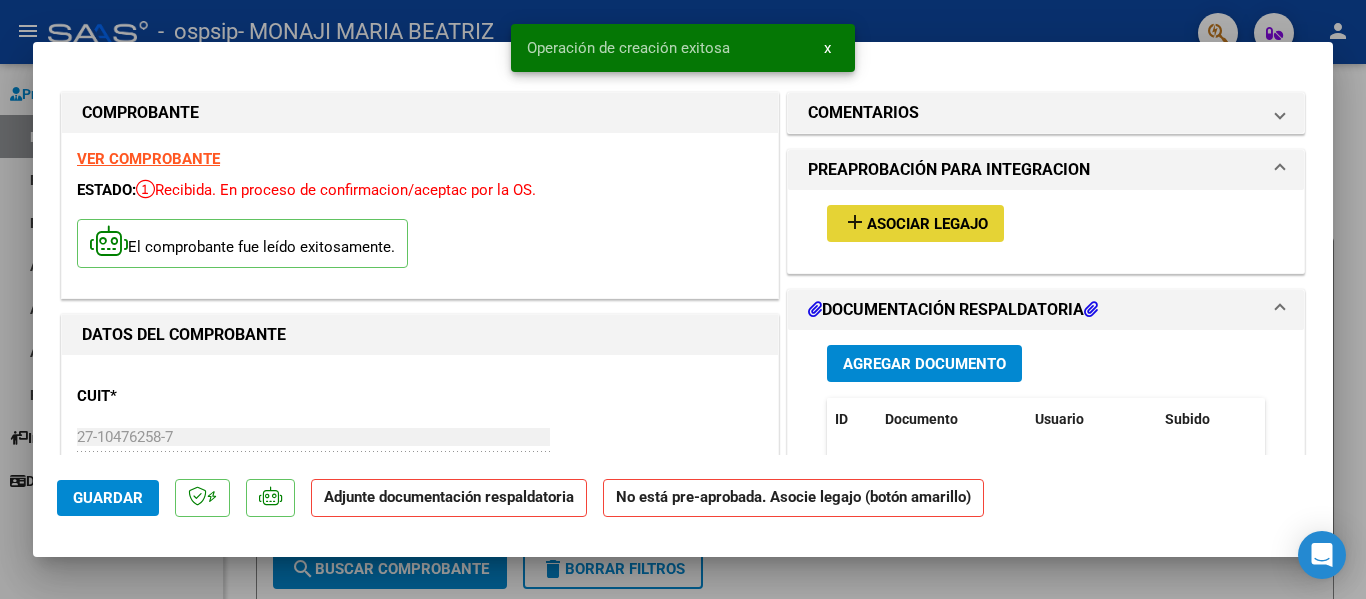 click on "Asociar Legajo" at bounding box center (927, 224) 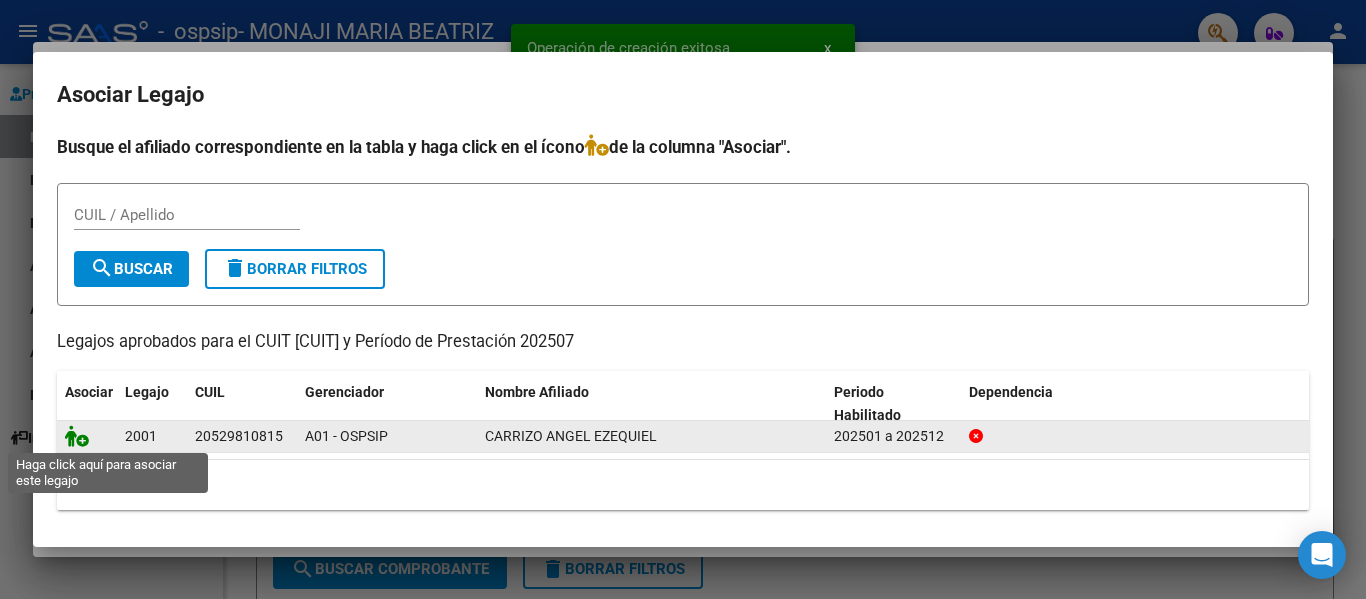 click 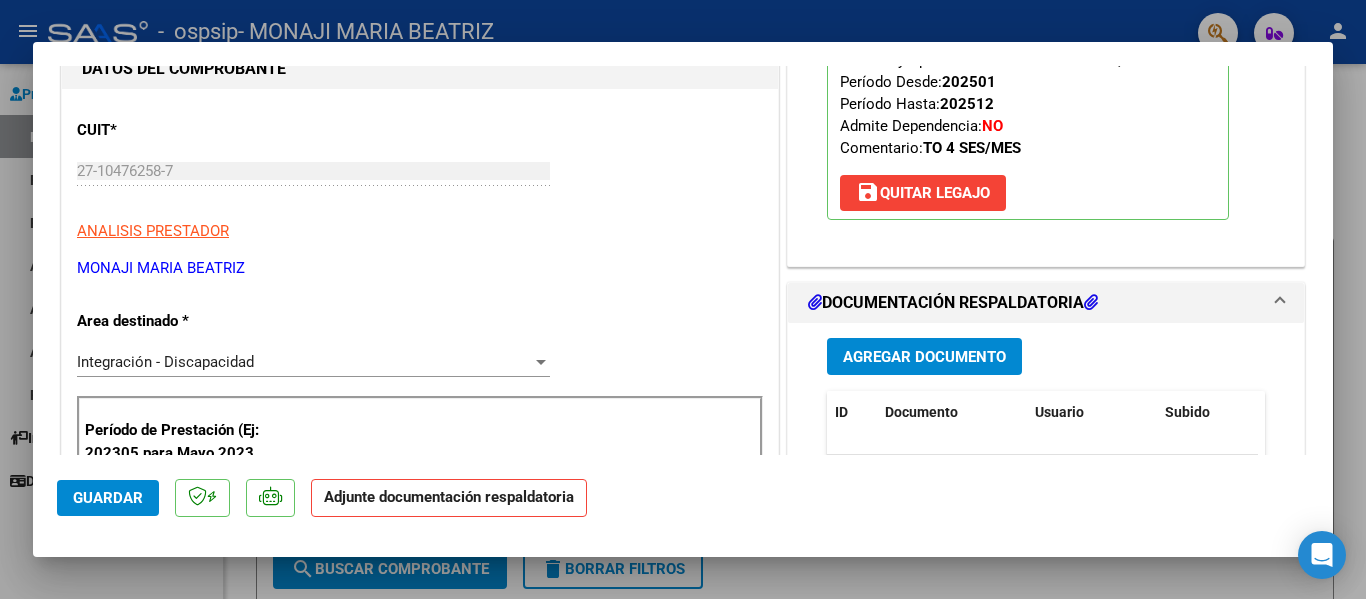 scroll, scrollTop: 280, scrollLeft: 0, axis: vertical 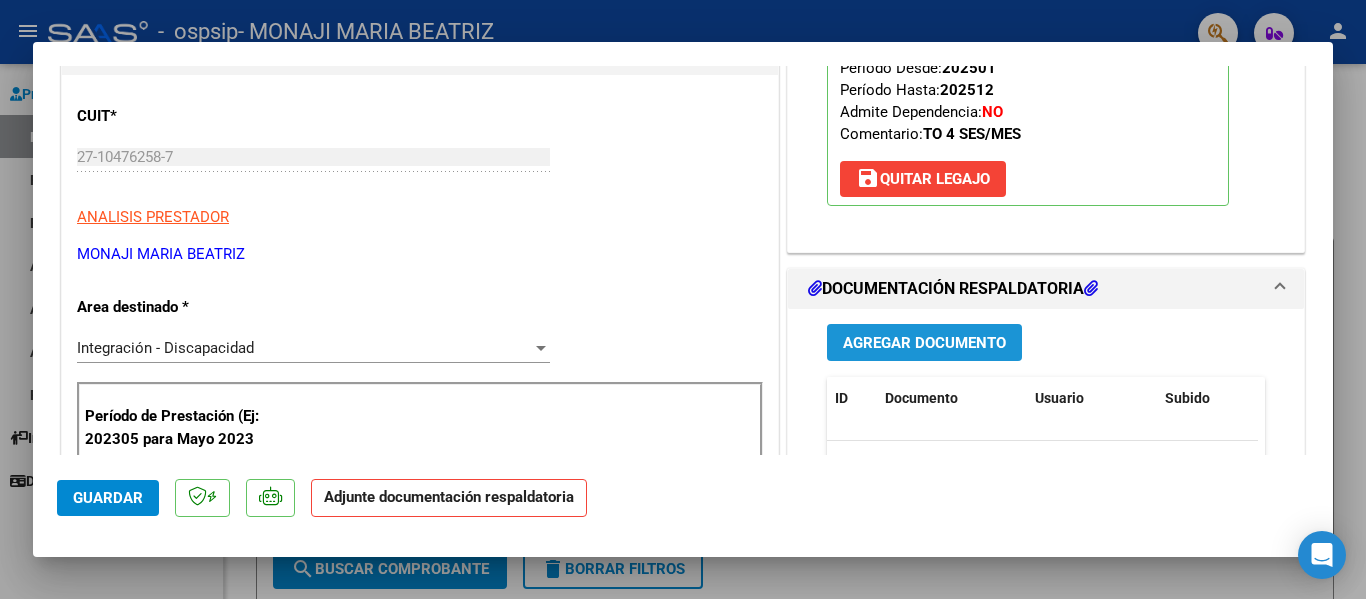 click on "Agregar Documento" at bounding box center (924, 343) 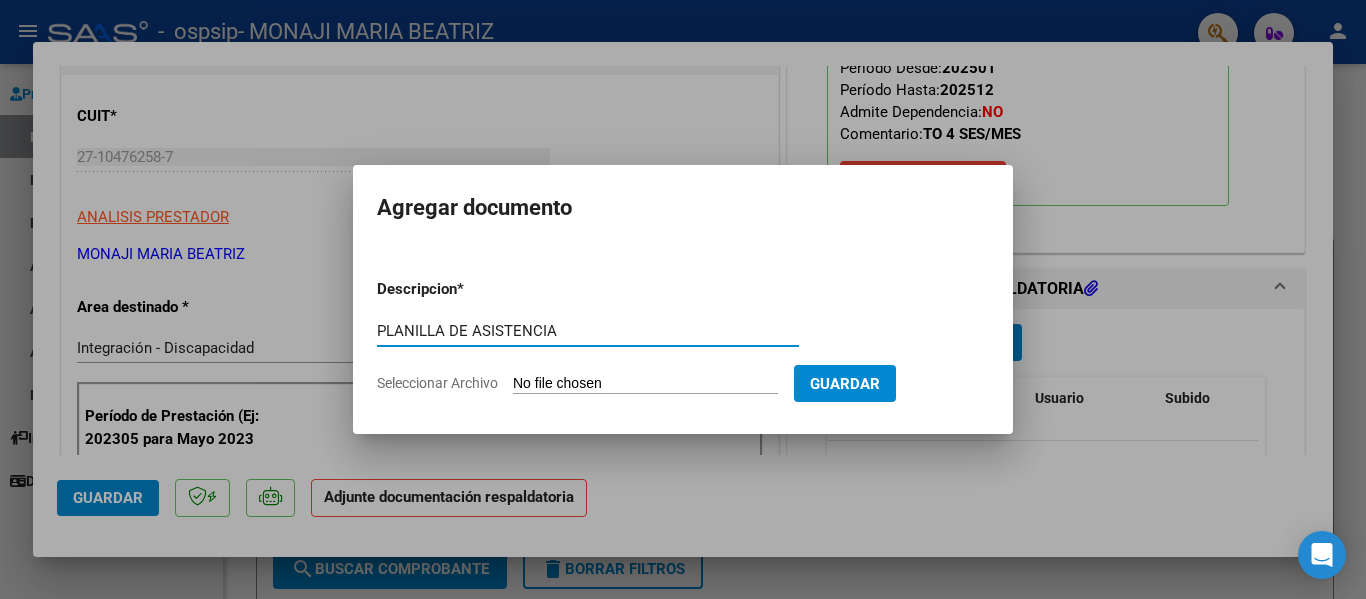 type on "PLANILLA DE ASISTENCIA" 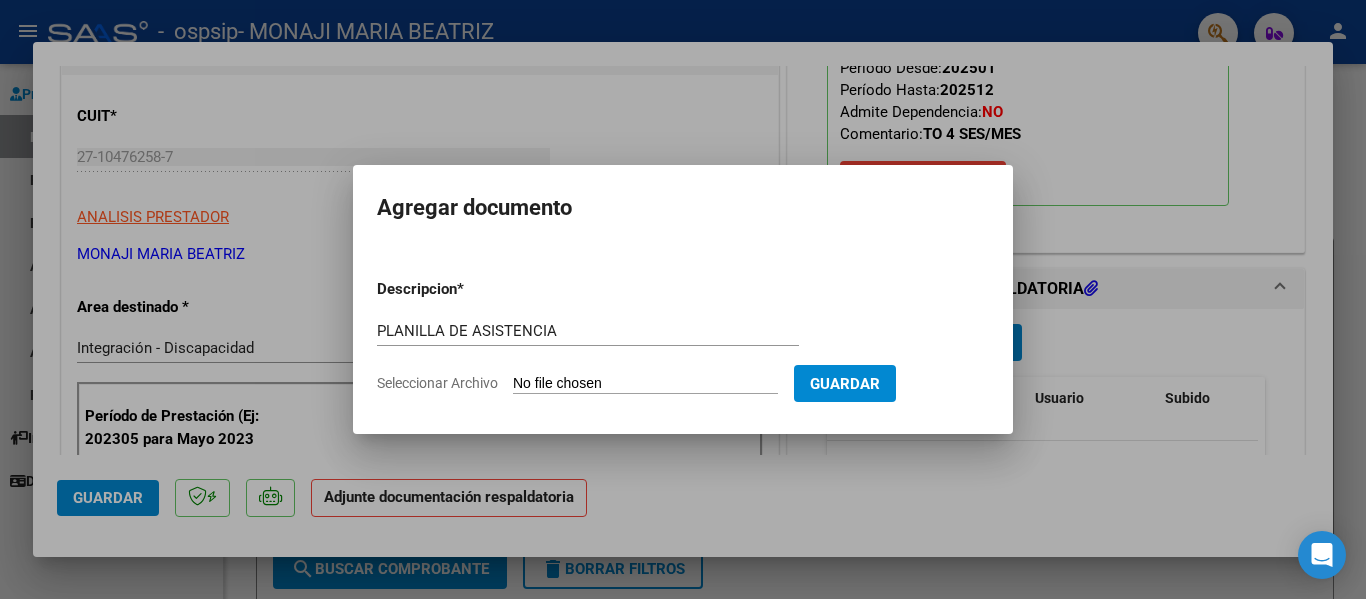 type on "C:\fakepath\CARRIZO TO.pdf" 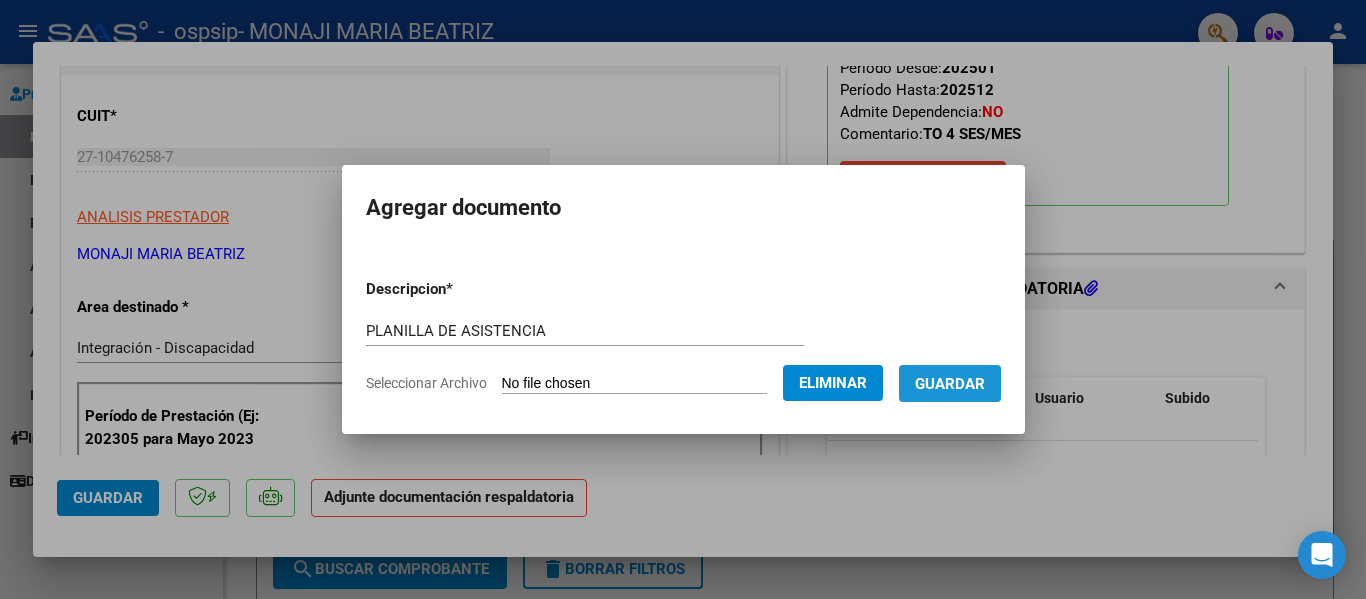 click on "Guardar" at bounding box center (950, 384) 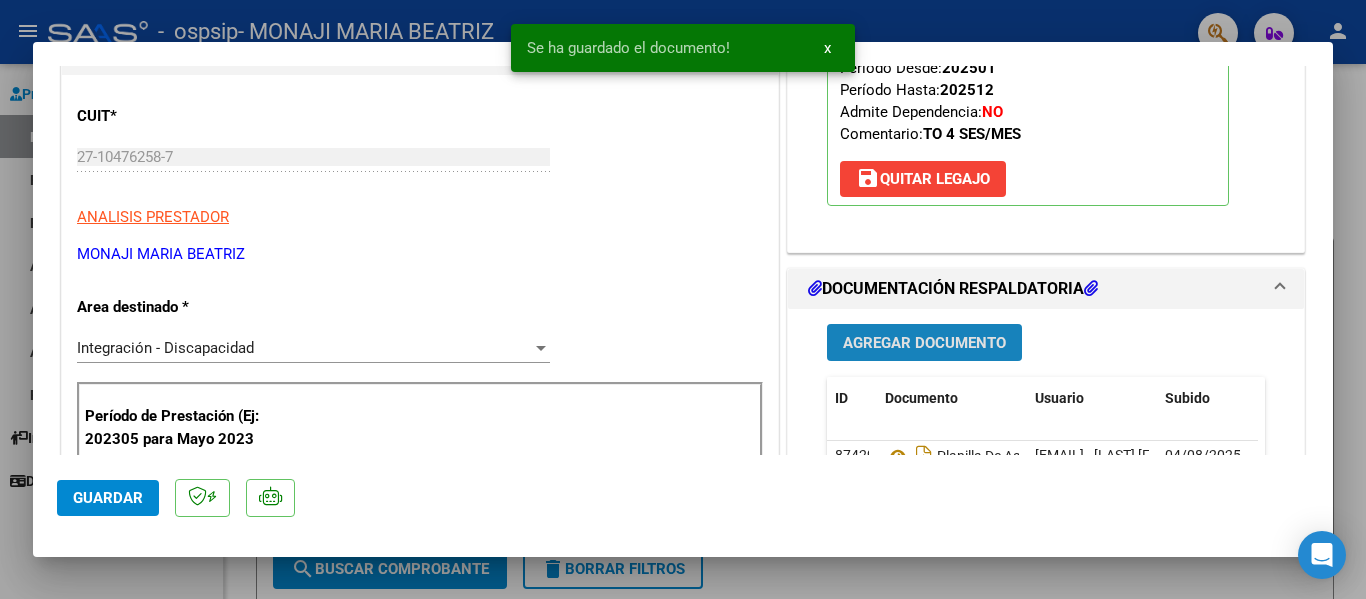 click on "Agregar Documento" at bounding box center [924, 342] 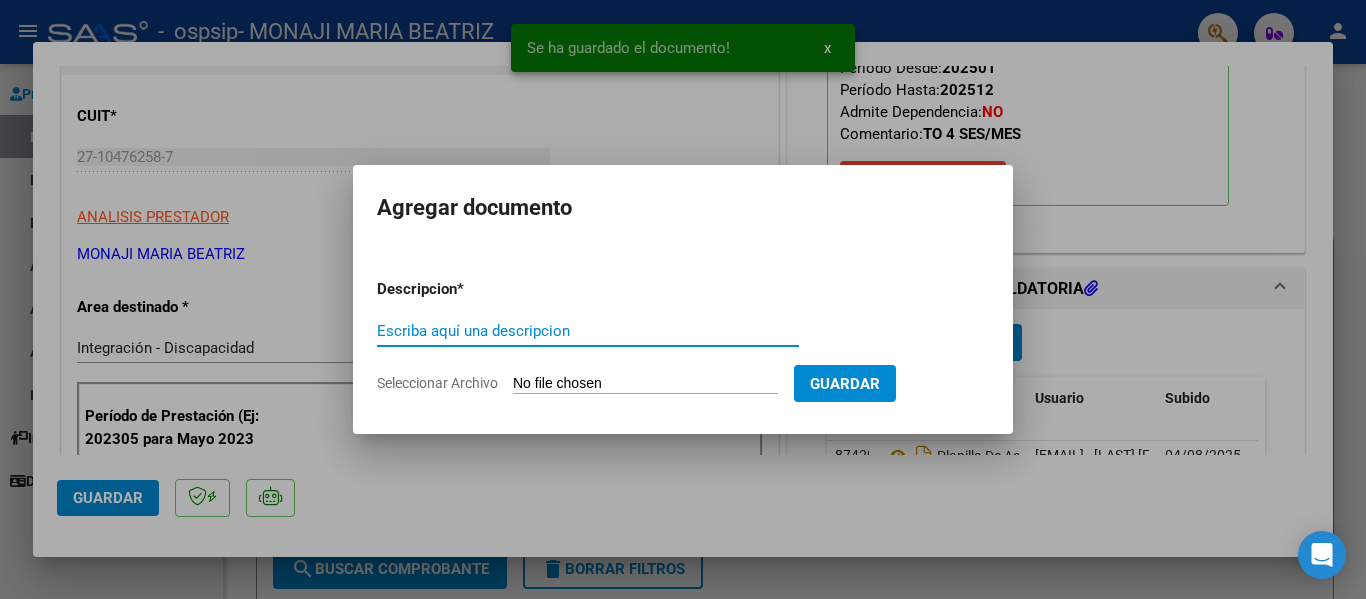 type on "U" 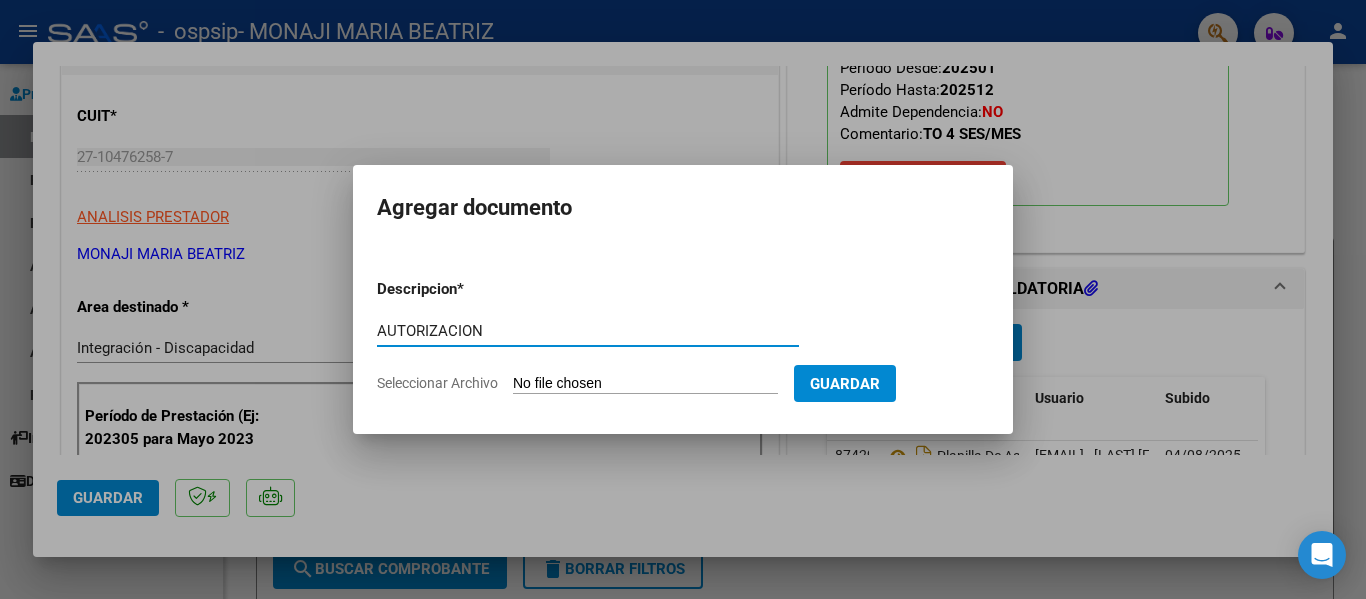 type on "AUTORIZACION" 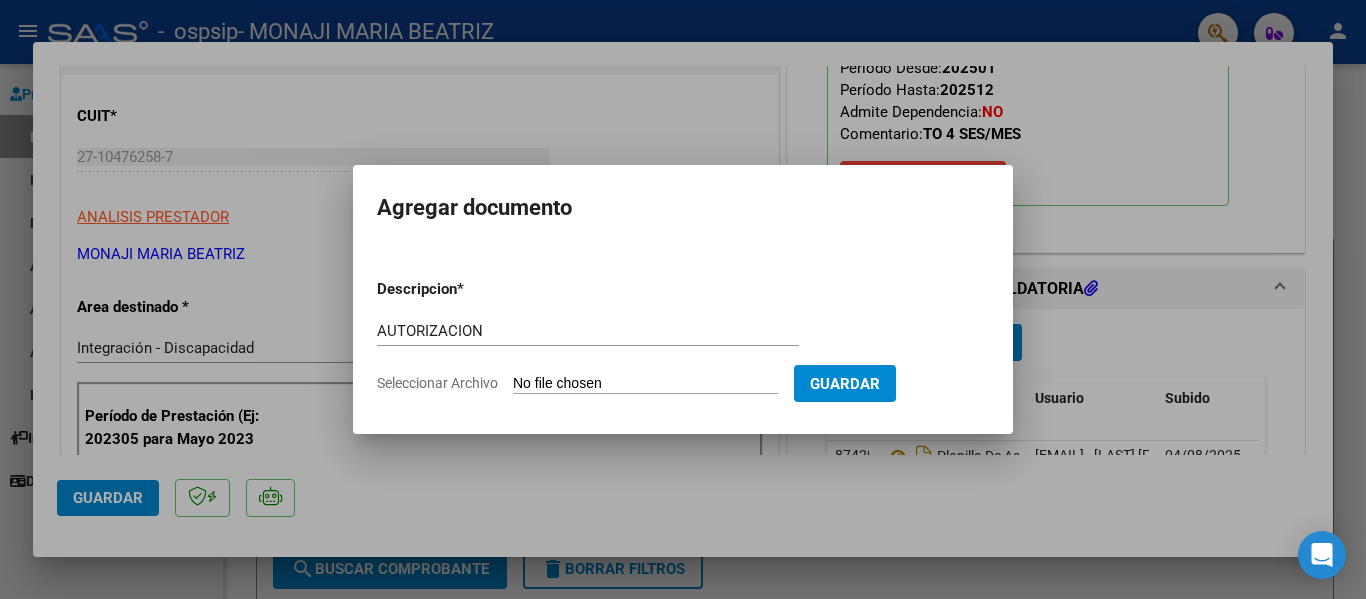 type on "C:\fakepath\CARRIZO ANGEL TO AUTORIZACION 2025 SEGUN RESOLUCION 360 22_firmado.pdf" 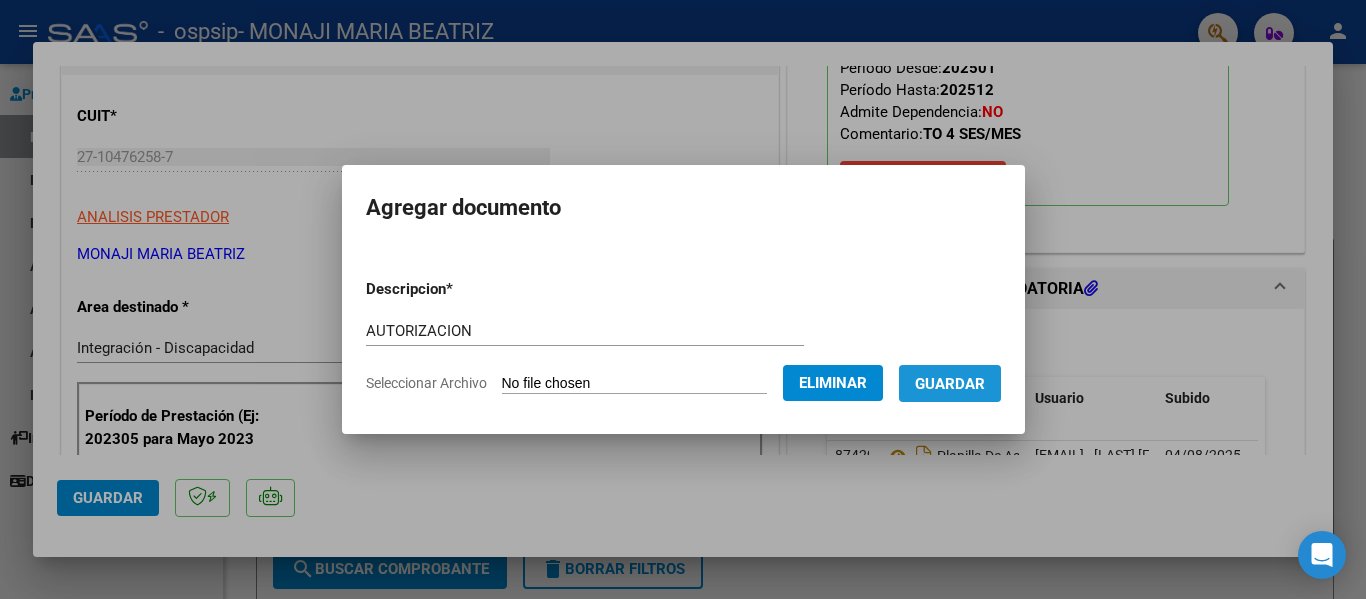 click on "Guardar" at bounding box center (950, 383) 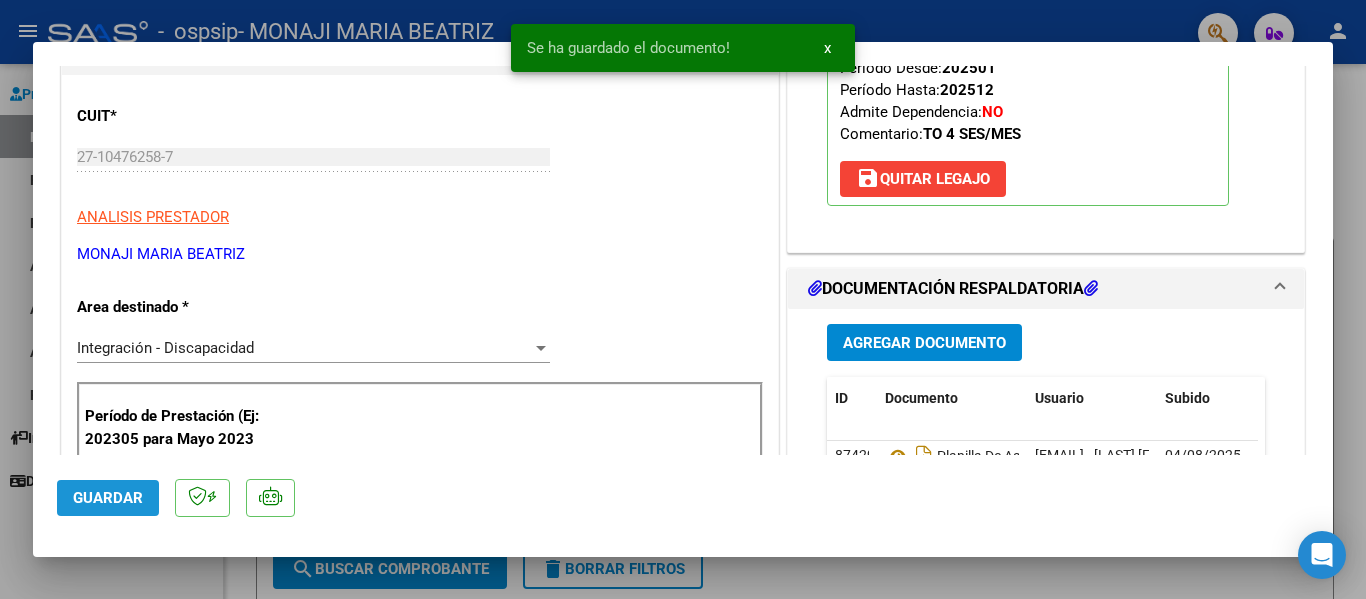 click on "Guardar" 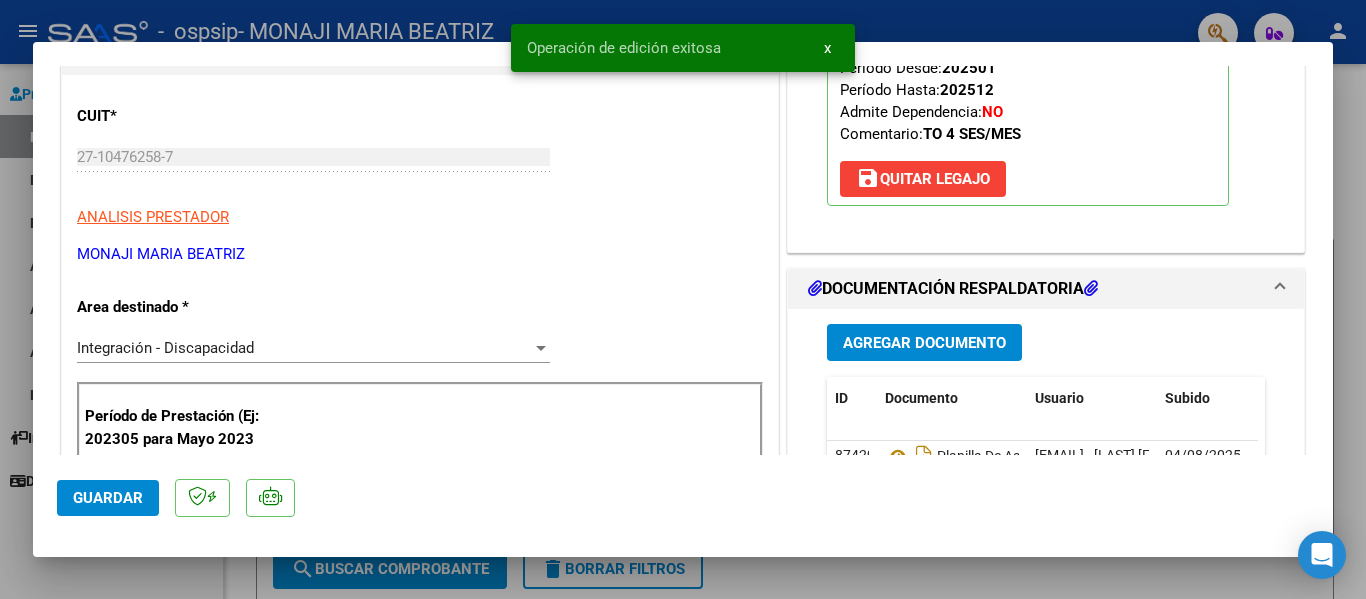 click at bounding box center [683, 299] 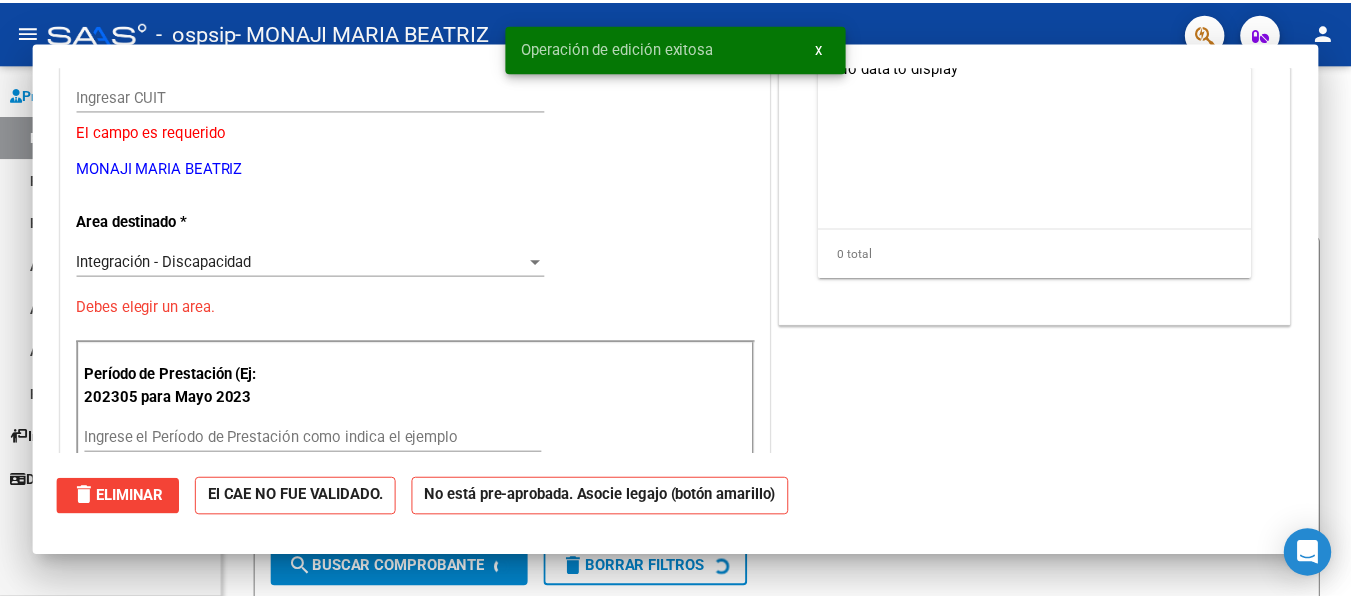 scroll, scrollTop: 0, scrollLeft: 0, axis: both 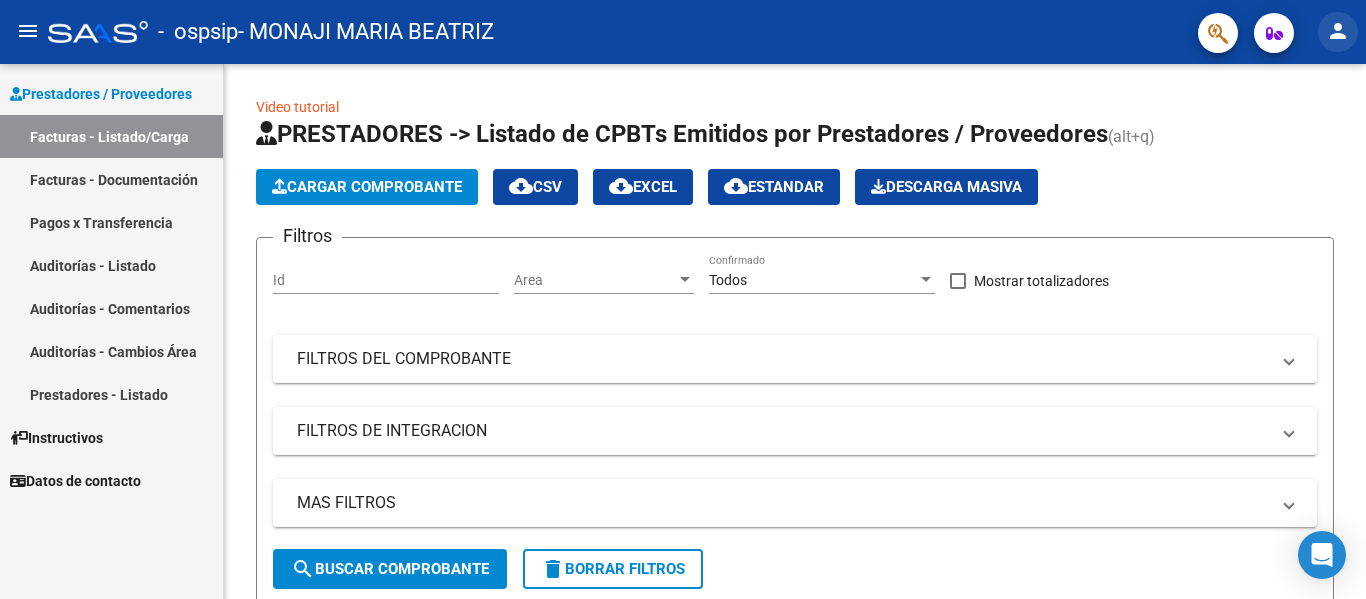 click on "person" 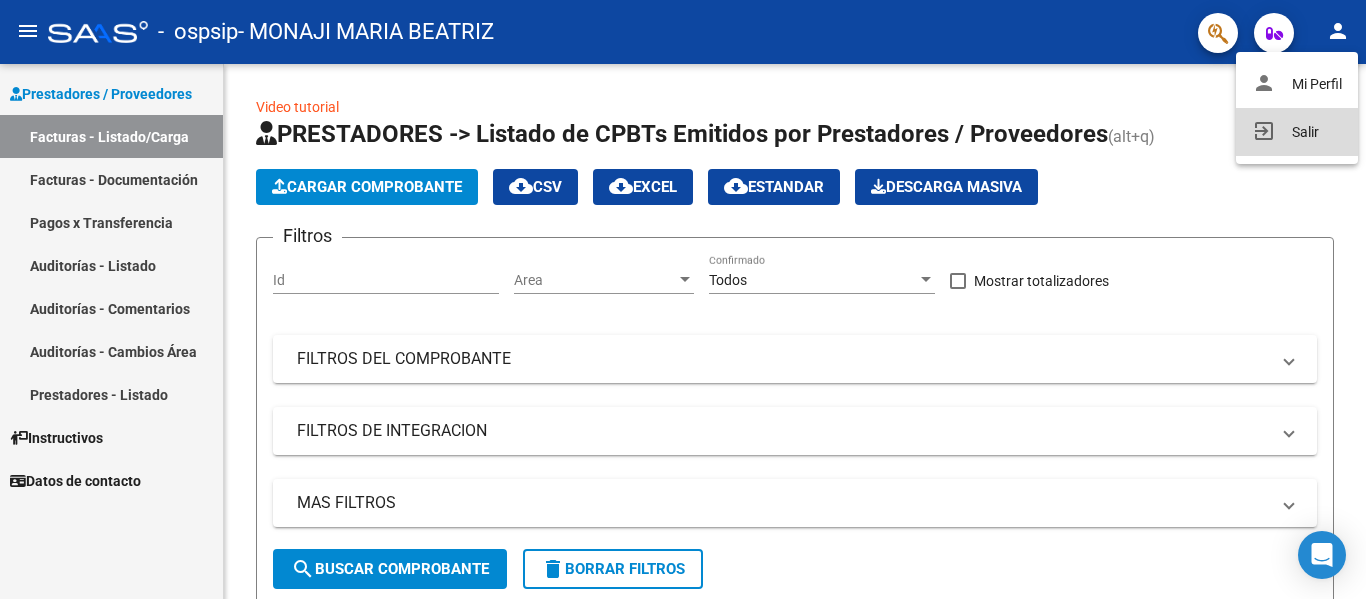 click on "exit_to_app  Salir" at bounding box center (1297, 132) 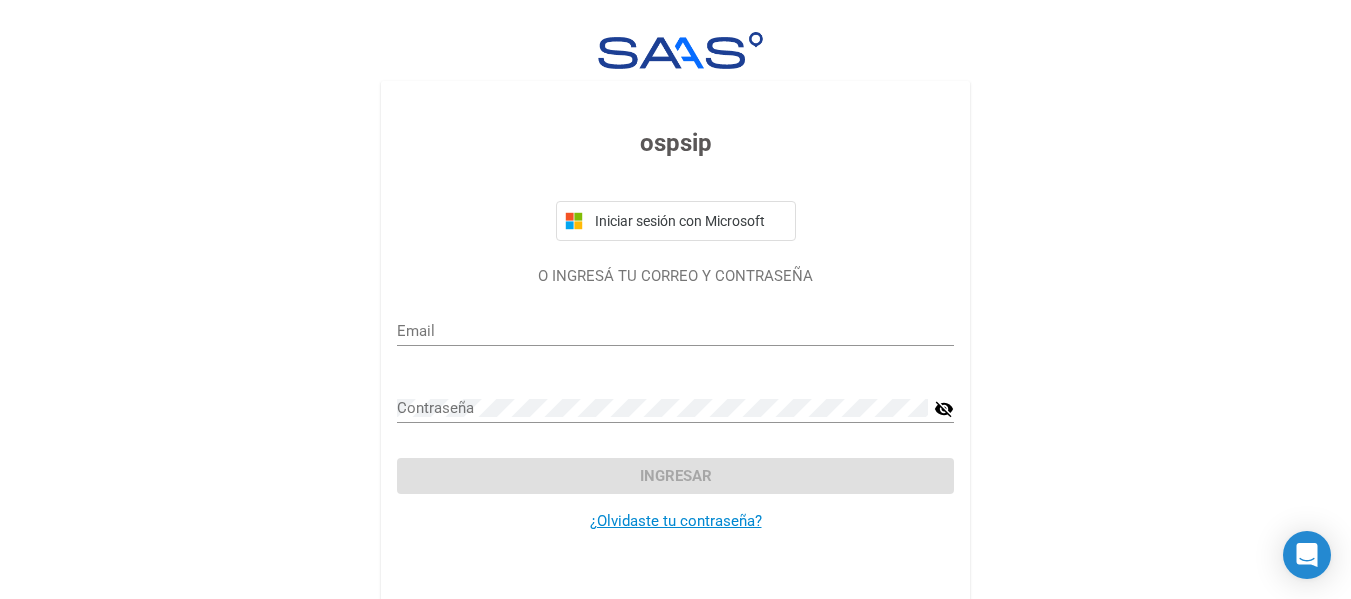 type on "beatrizmonaji@gmail.com" 